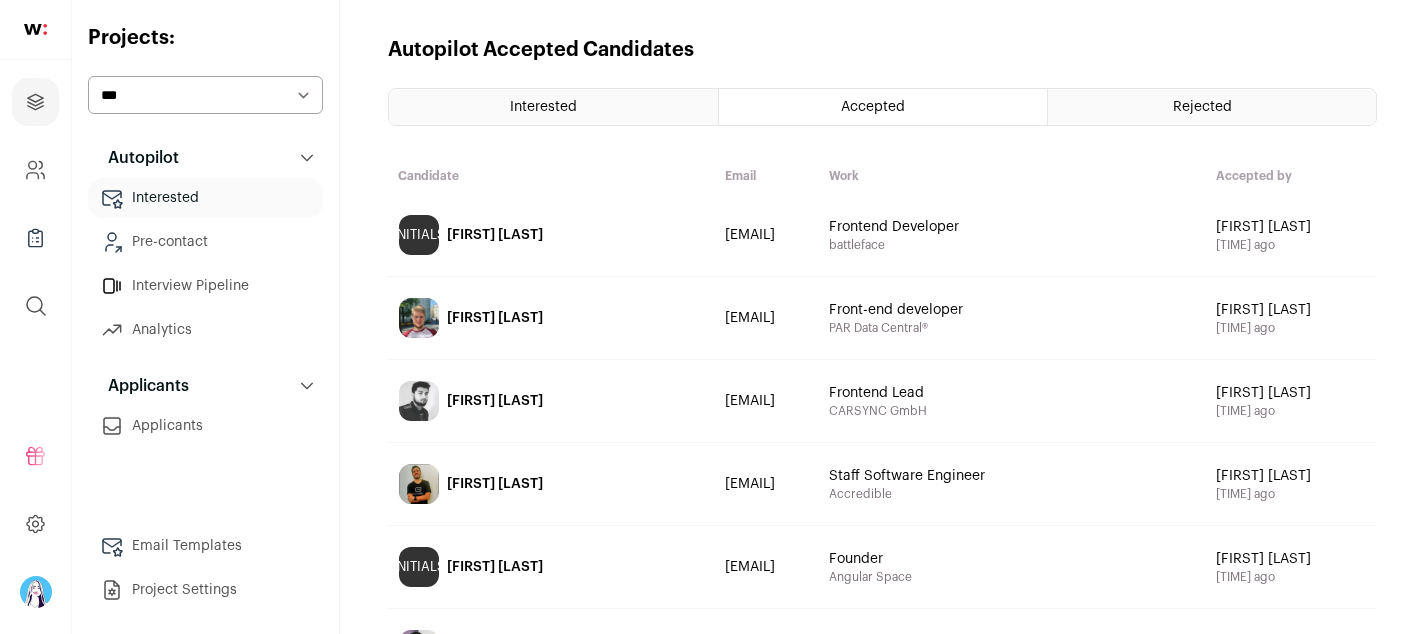 scroll, scrollTop: 0, scrollLeft: 0, axis: both 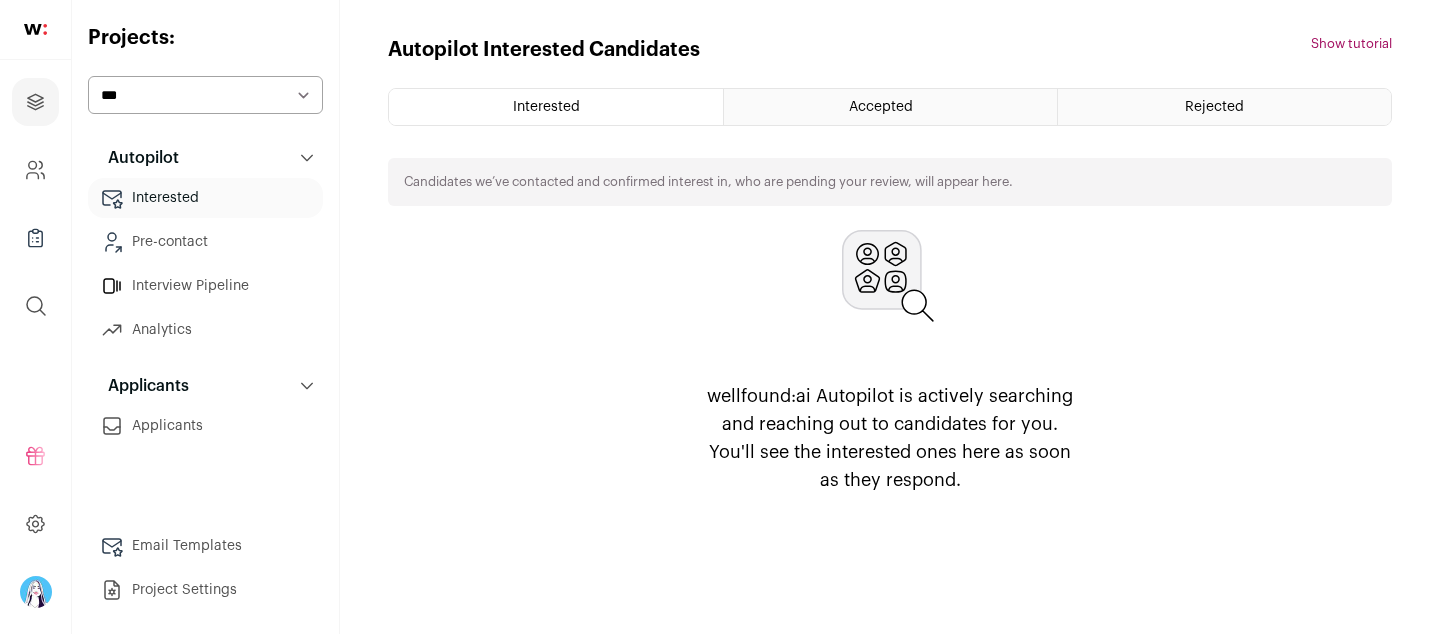 select on "****" 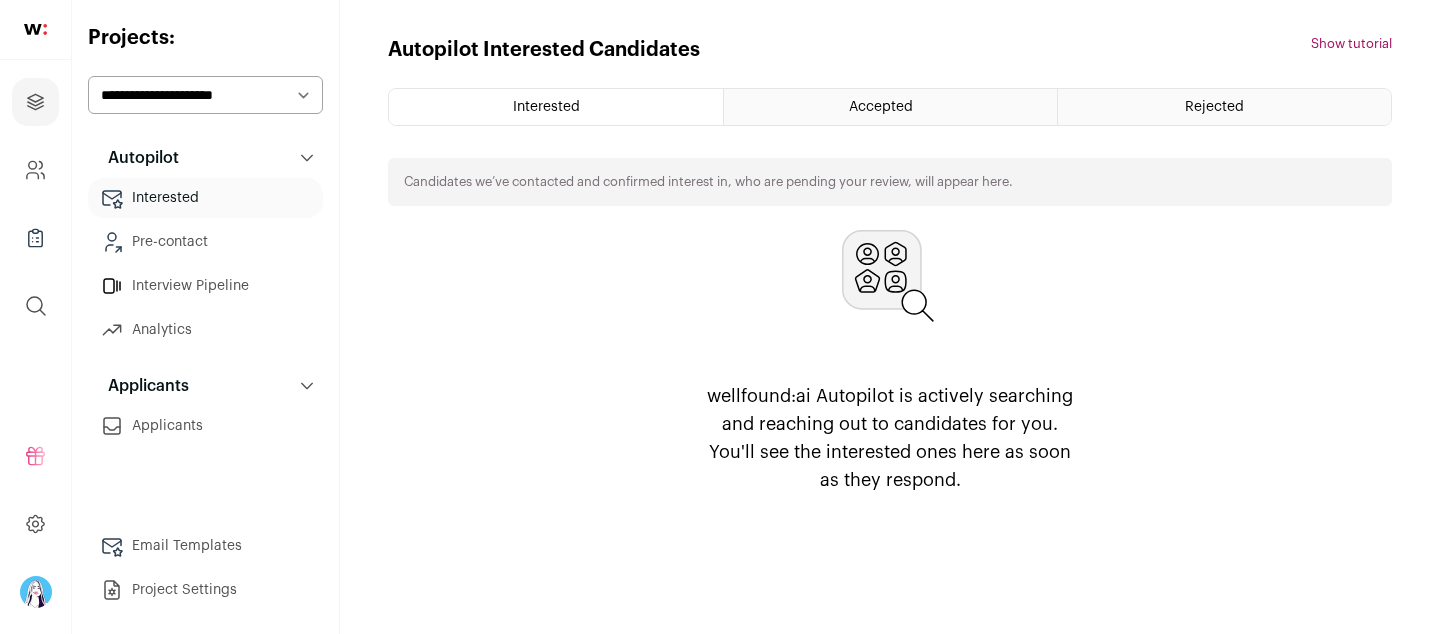 click on "**********" at bounding box center (205, 95) 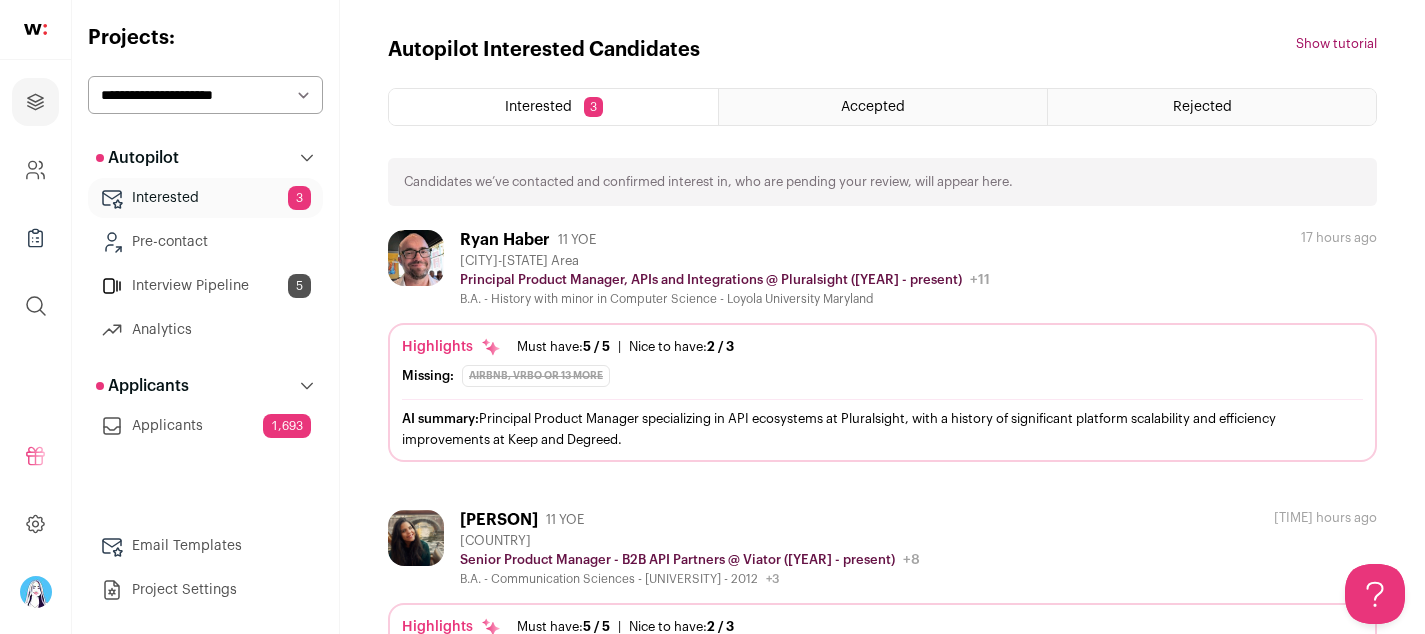 scroll, scrollTop: 0, scrollLeft: 0, axis: both 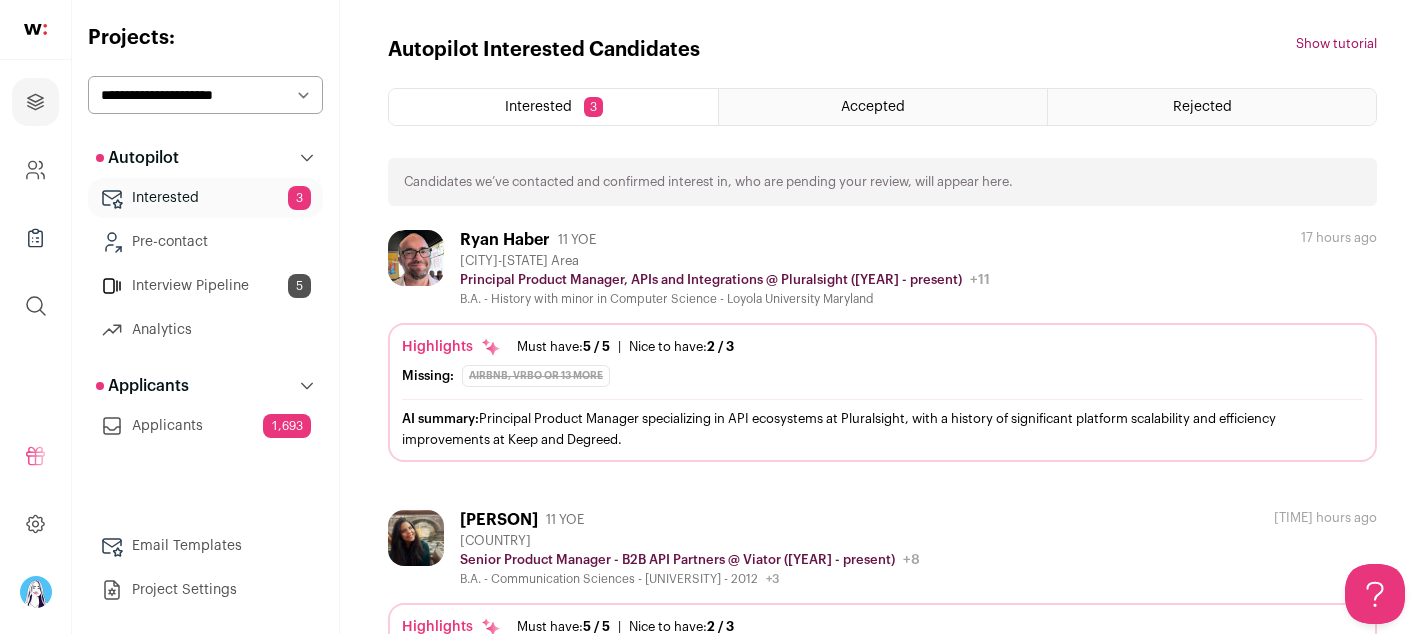 click on "Autopilot Interested Candidates
Hide tutorial
Show tutorial" at bounding box center (882, 50) 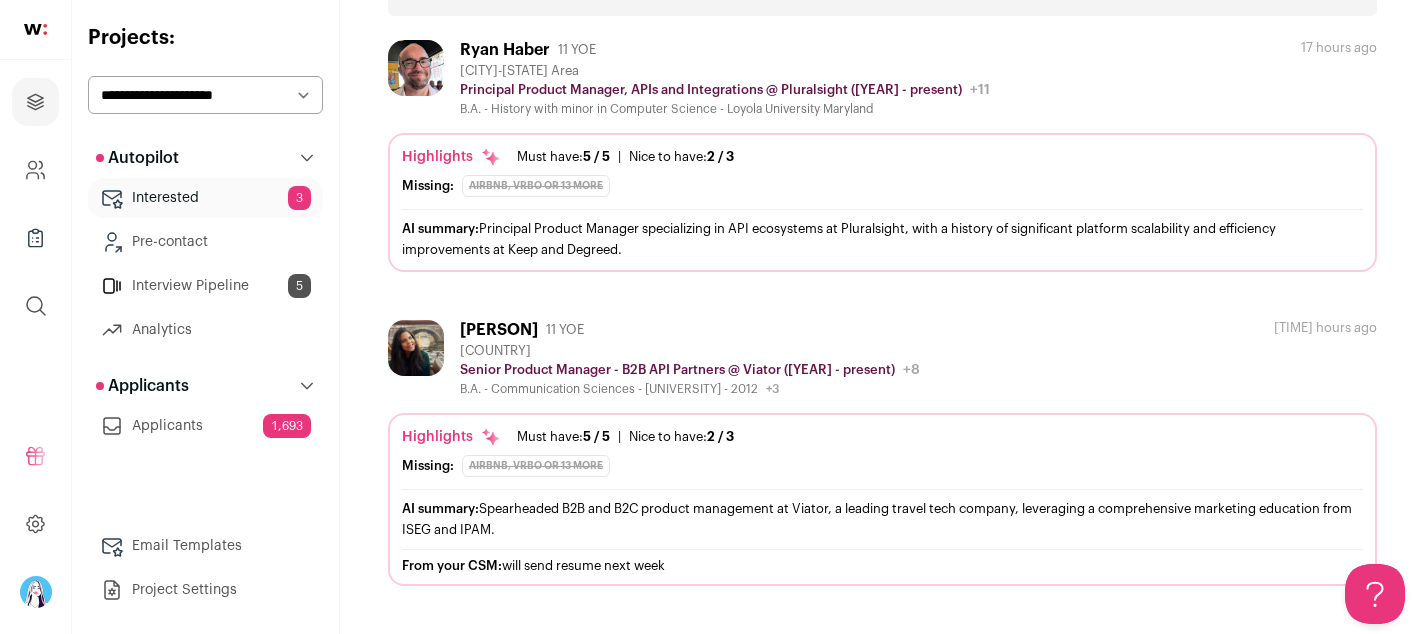 scroll, scrollTop: 0, scrollLeft: 0, axis: both 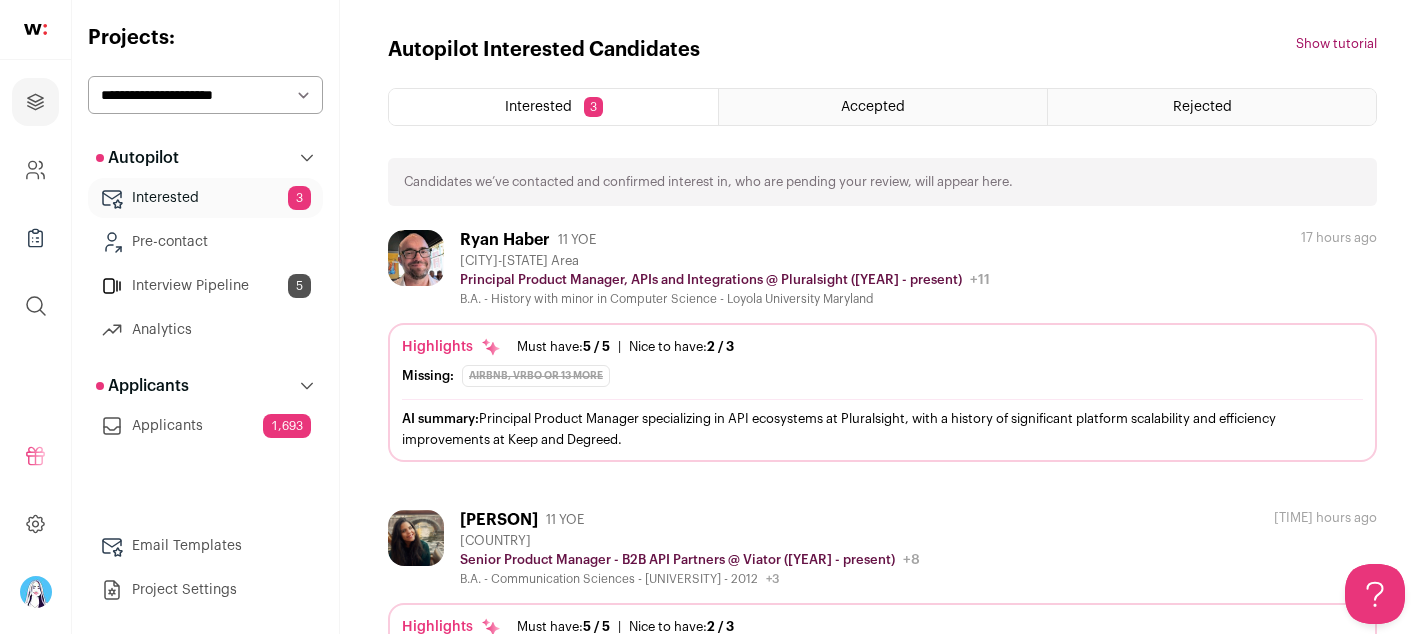 click on "**********" at bounding box center (205, 95) 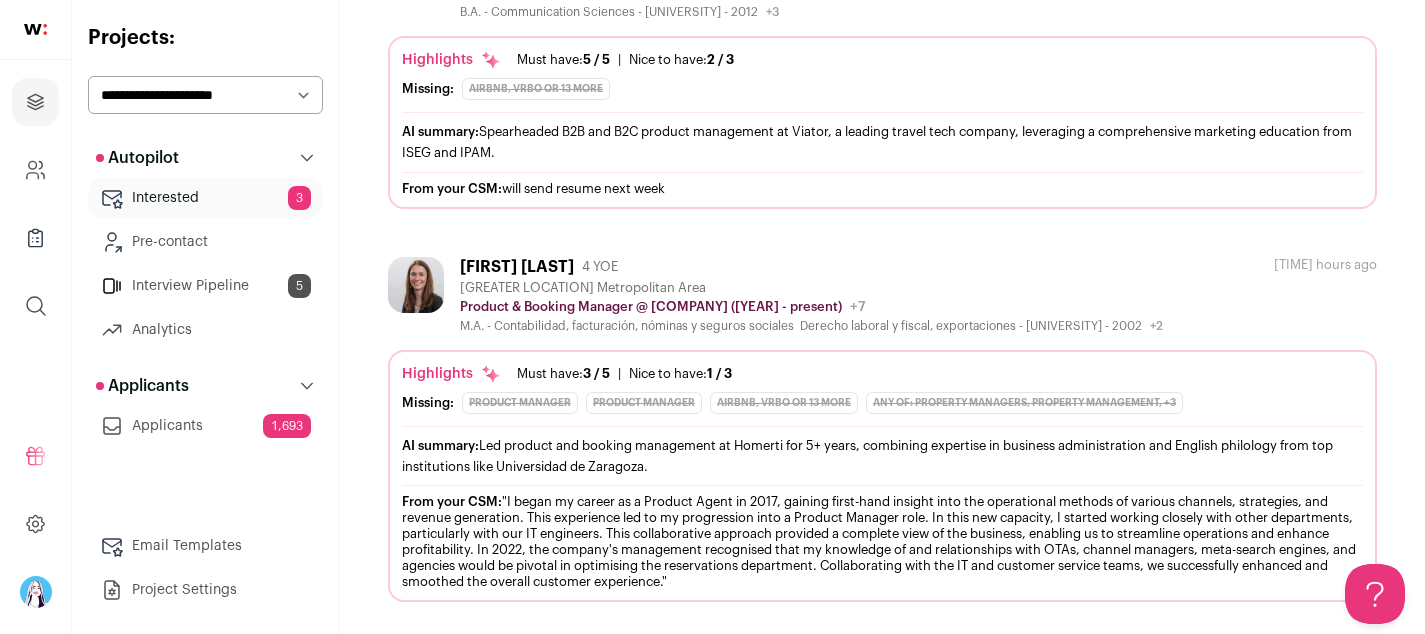 scroll, scrollTop: 567, scrollLeft: 0, axis: vertical 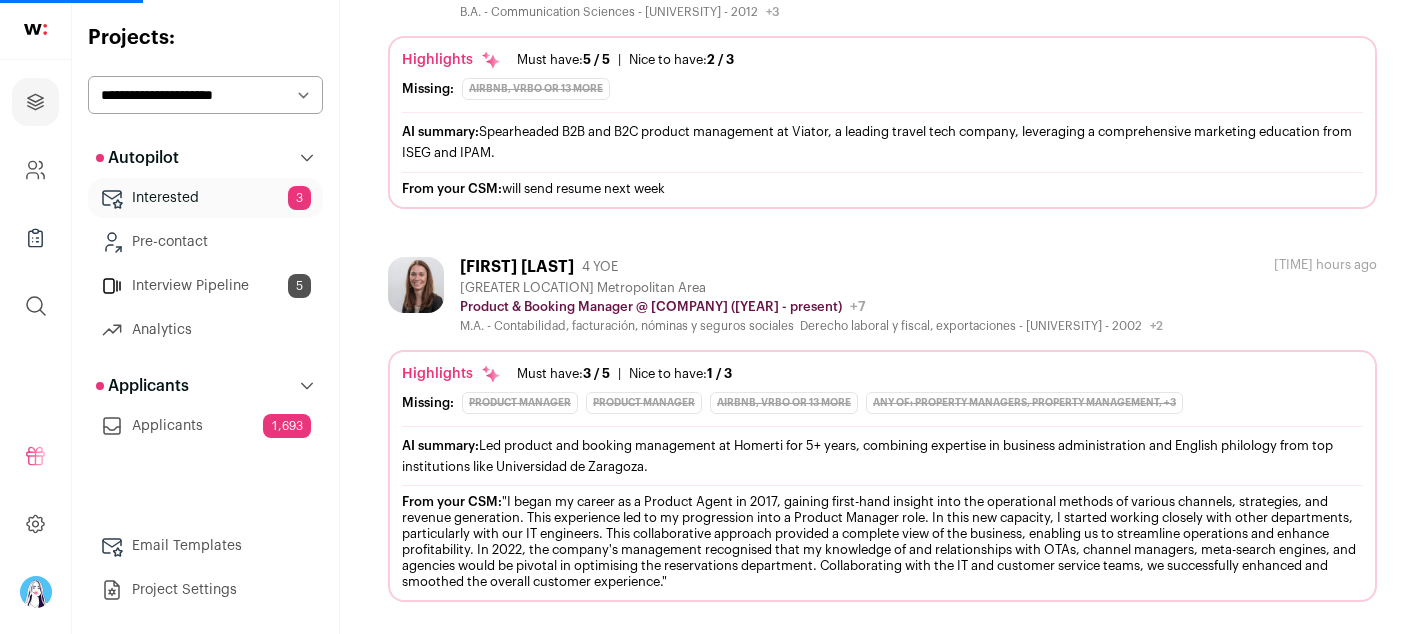 click on "María García
4 YOE" at bounding box center (811, 267) 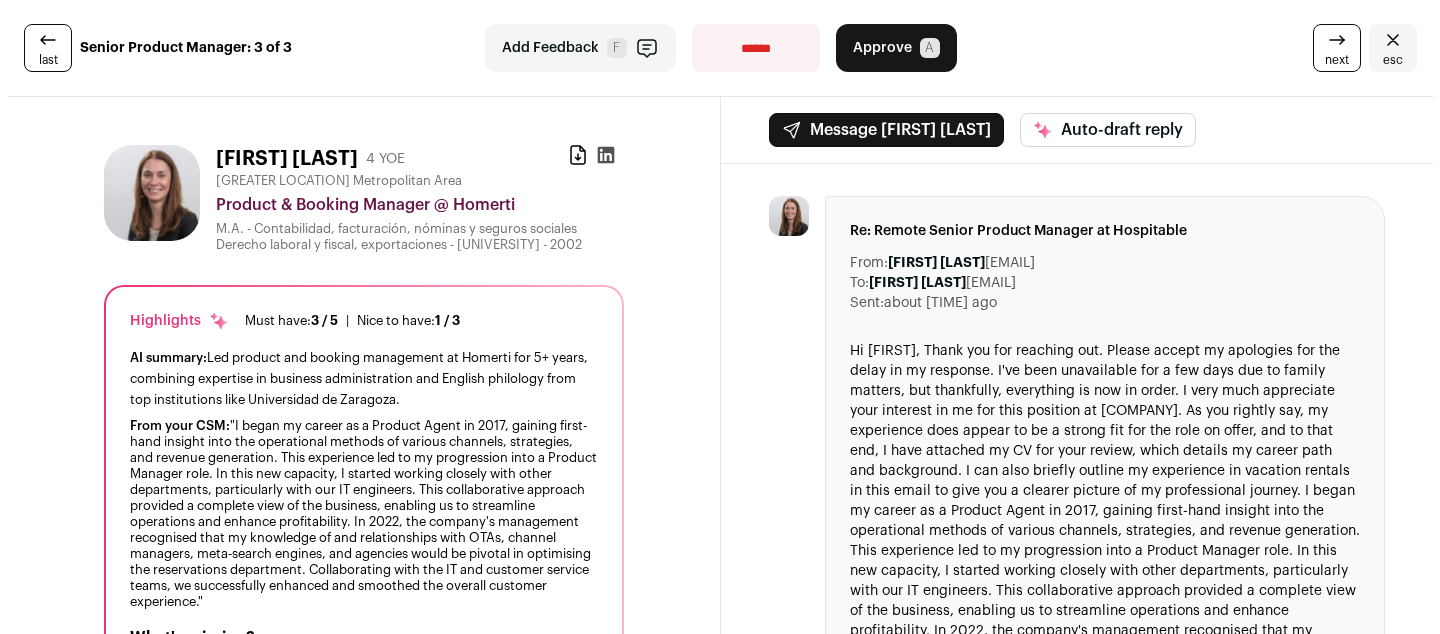 scroll, scrollTop: 0, scrollLeft: 0, axis: both 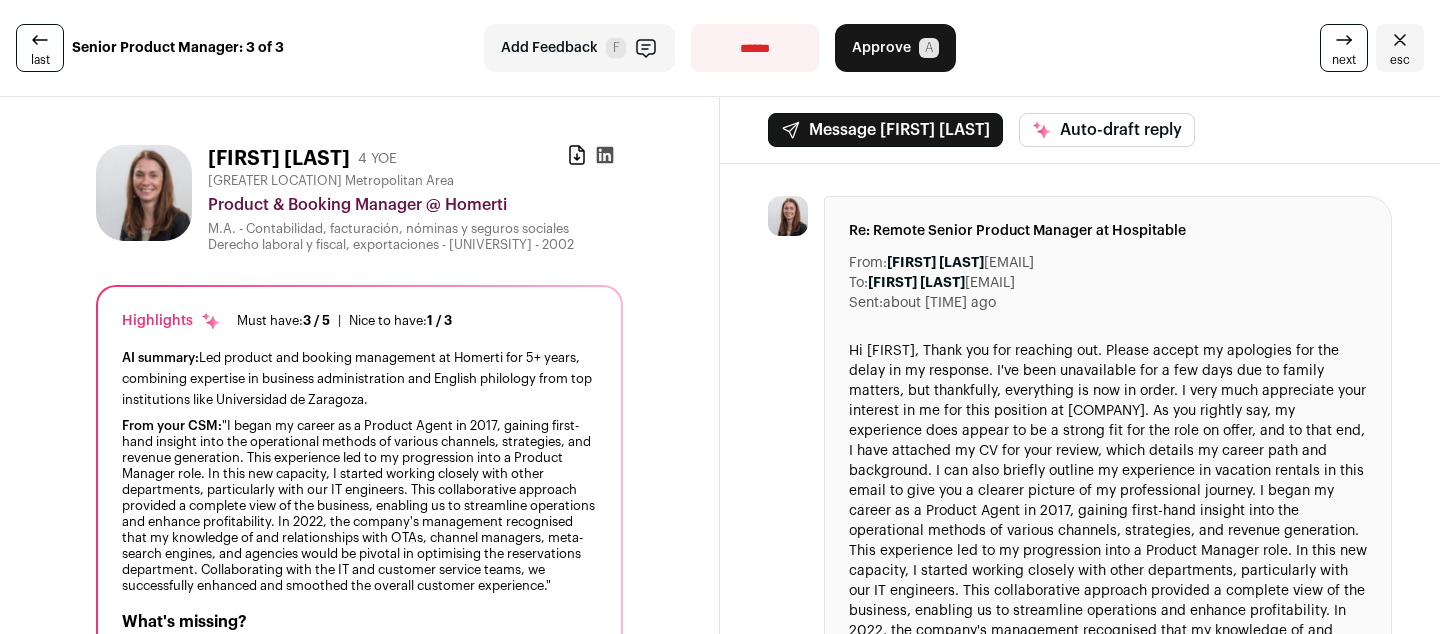 click on "From:
Tils Kneepkens
<tils-hospitable@wellfound.us>
To:
María García
<rosgarcia78@gmail.com>
Cancel
Send
From:
Tils Kneepkens
<tils-hospitable@wellfound.us>
To:
María García
<rosgarcia78@gmail.com>
Generating auto-draft...
Cancel
Send
Re: Remote Senior Product Manager at Hospitable
From:
Maria Ros
<rosgarcia78@gmail.com>" at bounding box center [1080, 1163] 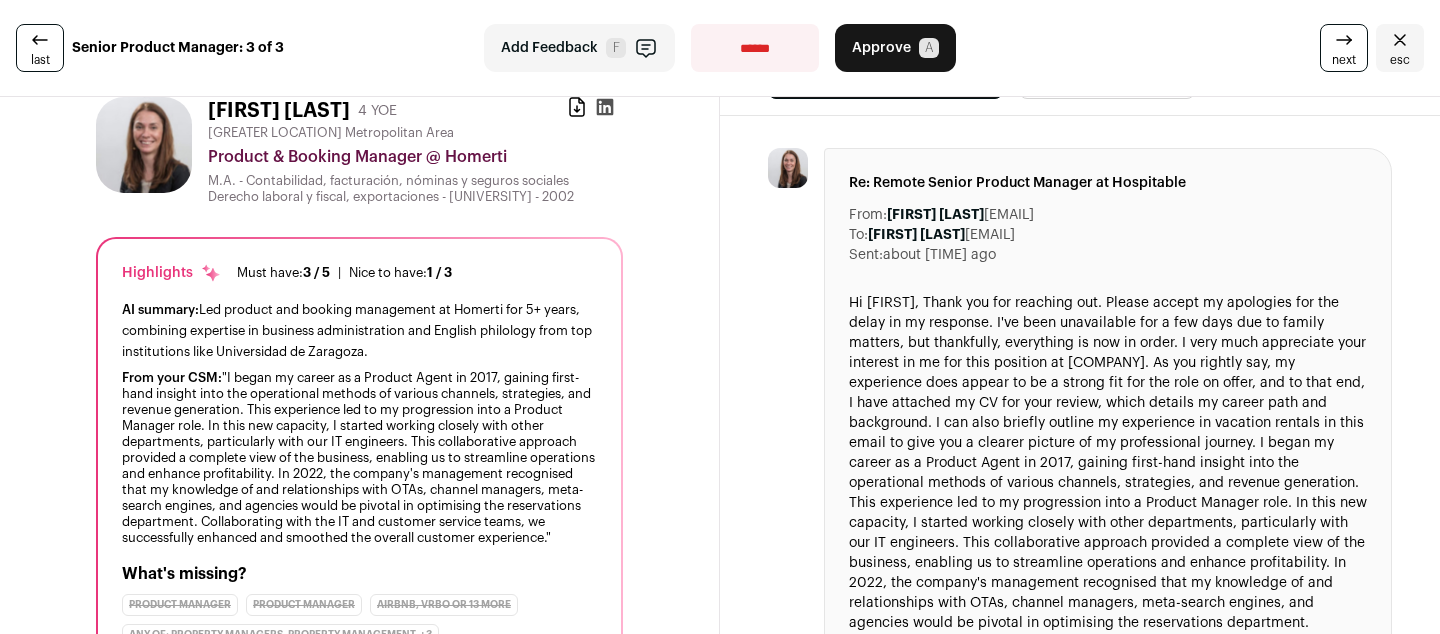 scroll, scrollTop: 145, scrollLeft: 0, axis: vertical 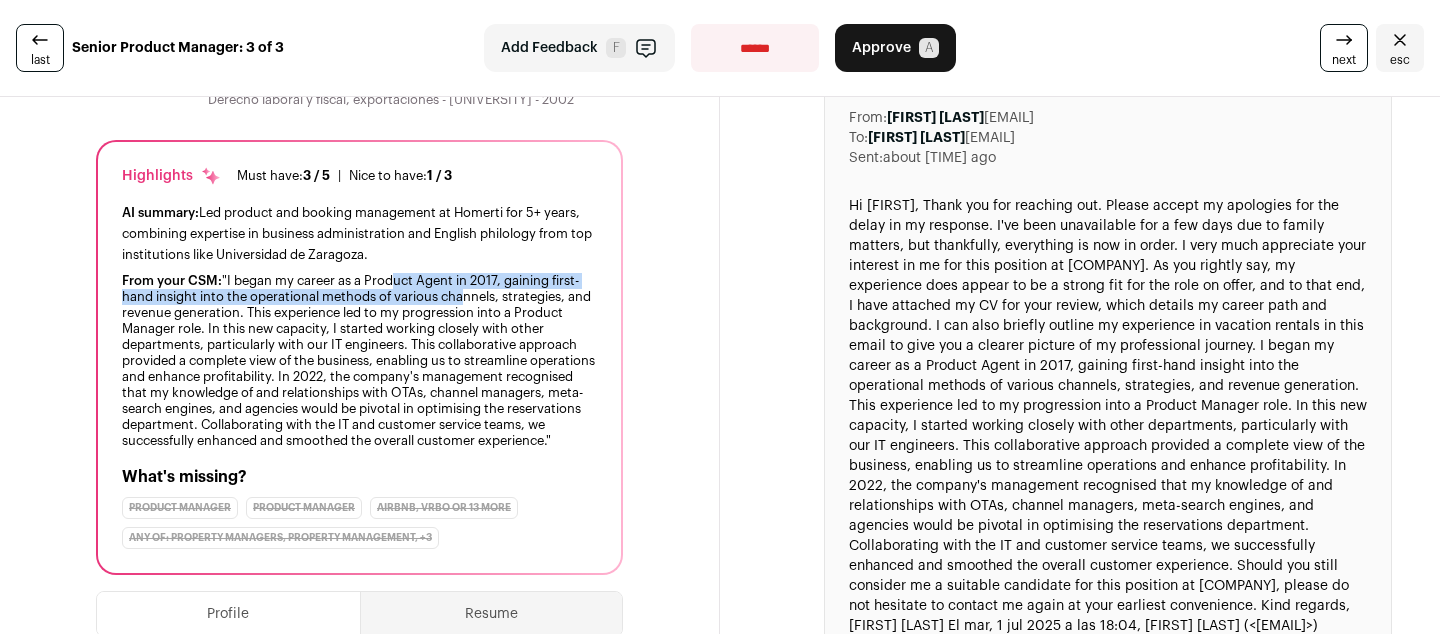 drag, startPoint x: 388, startPoint y: 303, endPoint x: 496, endPoint y: 326, distance: 110.42192 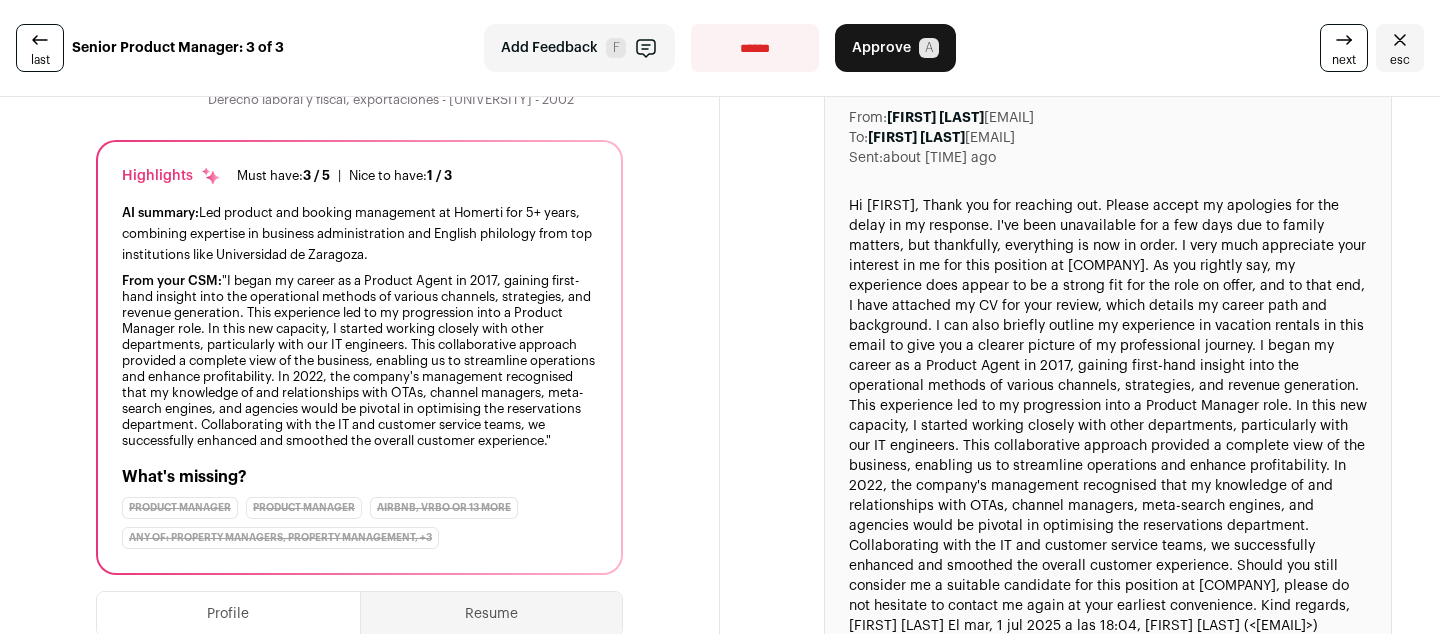 click on "From your CSM:  "I began my career as a Product Agent in 2017, gaining first-hand insight into the operational methods of various channels, strategies, and revenue generation. This experience led to my progression into a Product Manager role. In this new capacity, I started working closely with other departments, particularly with our IT engineers. This collaborative approach provided a complete view of the business, enabling us to streamline operations and enhance profitability. In 2022, the company's management recognised that my knowledge of and relationships with OTAs, channel managers, meta-search engines, and agencies would be pivotal in optimising the reservations department. Collaborating with the IT and customer service teams, we successfully enhanced and smoothed the overall customer experience."" at bounding box center (359, 233) 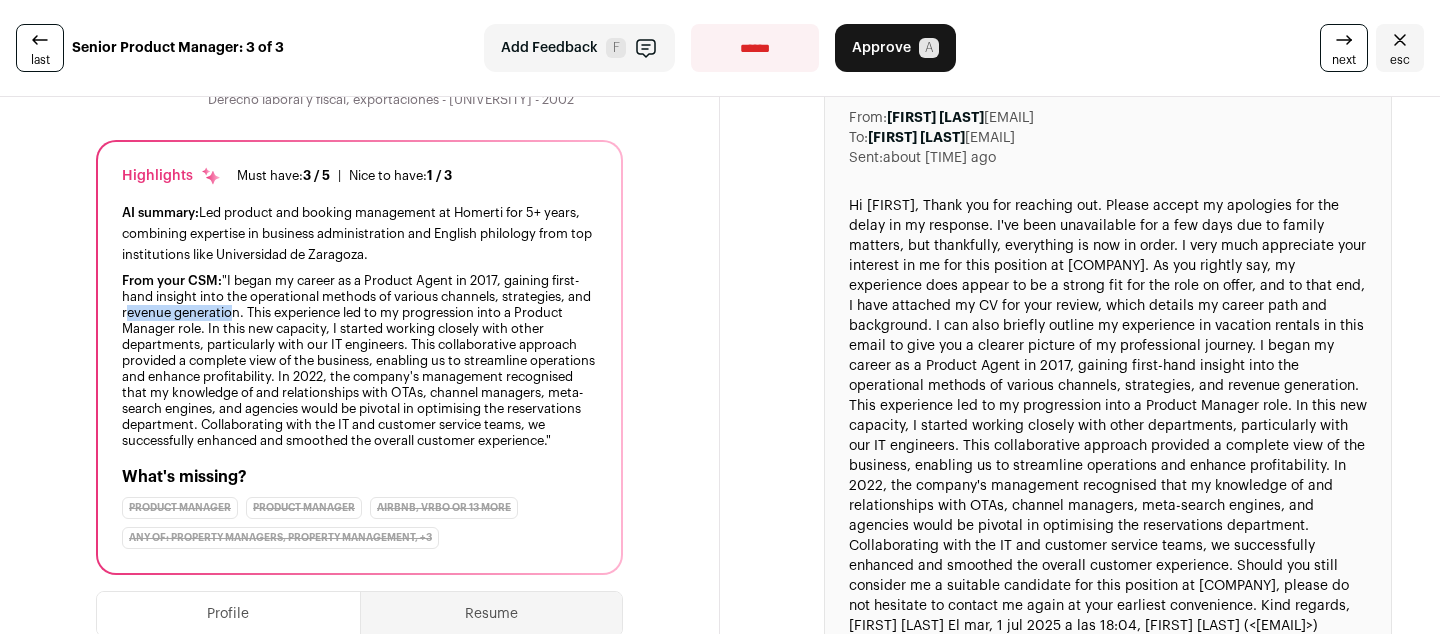 drag, startPoint x: 146, startPoint y: 326, endPoint x: 254, endPoint y: 329, distance: 108.04166 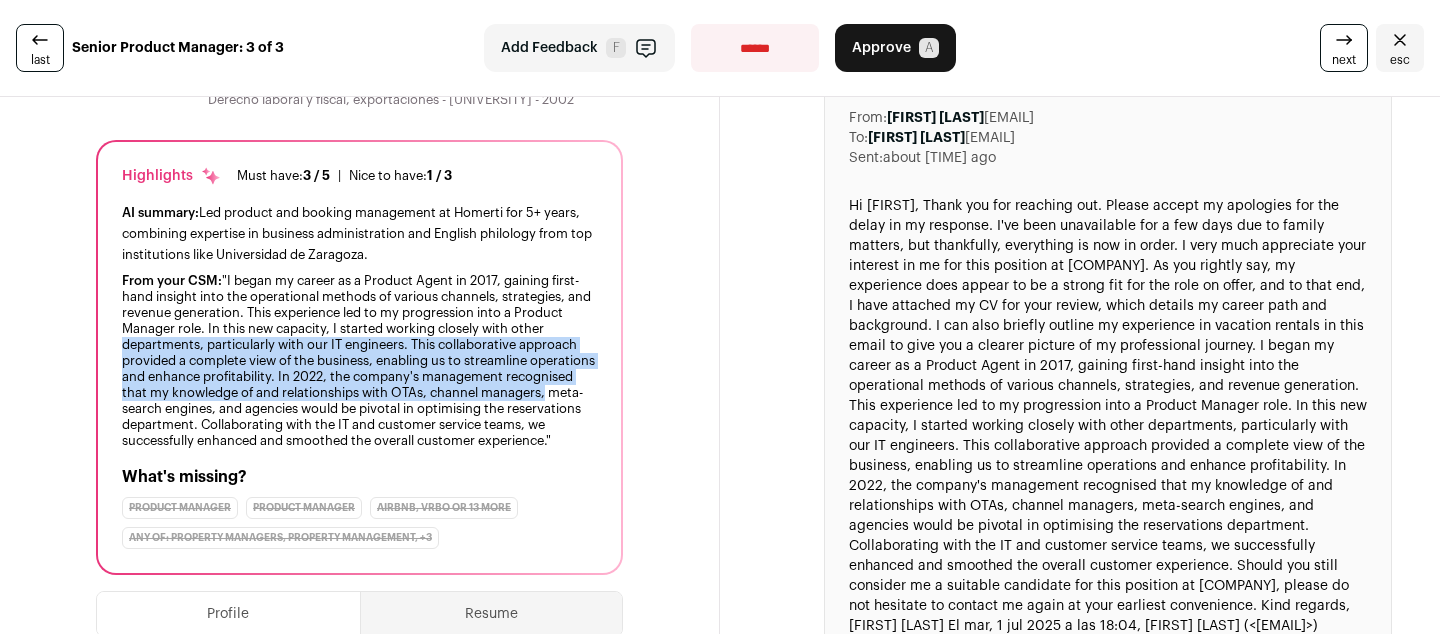 drag, startPoint x: 146, startPoint y: 362, endPoint x: 235, endPoint y: 424, distance: 108.46658 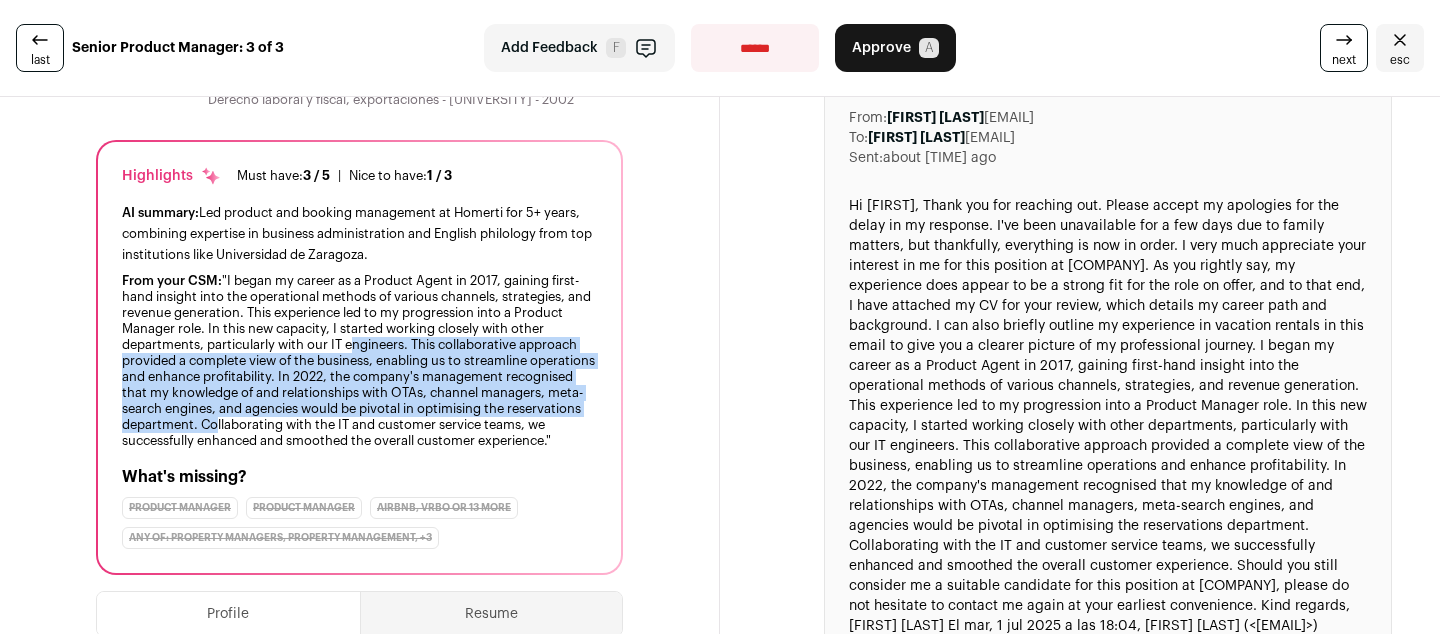 drag, startPoint x: 377, startPoint y: 385, endPoint x: 382, endPoint y: 356, distance: 29.427877 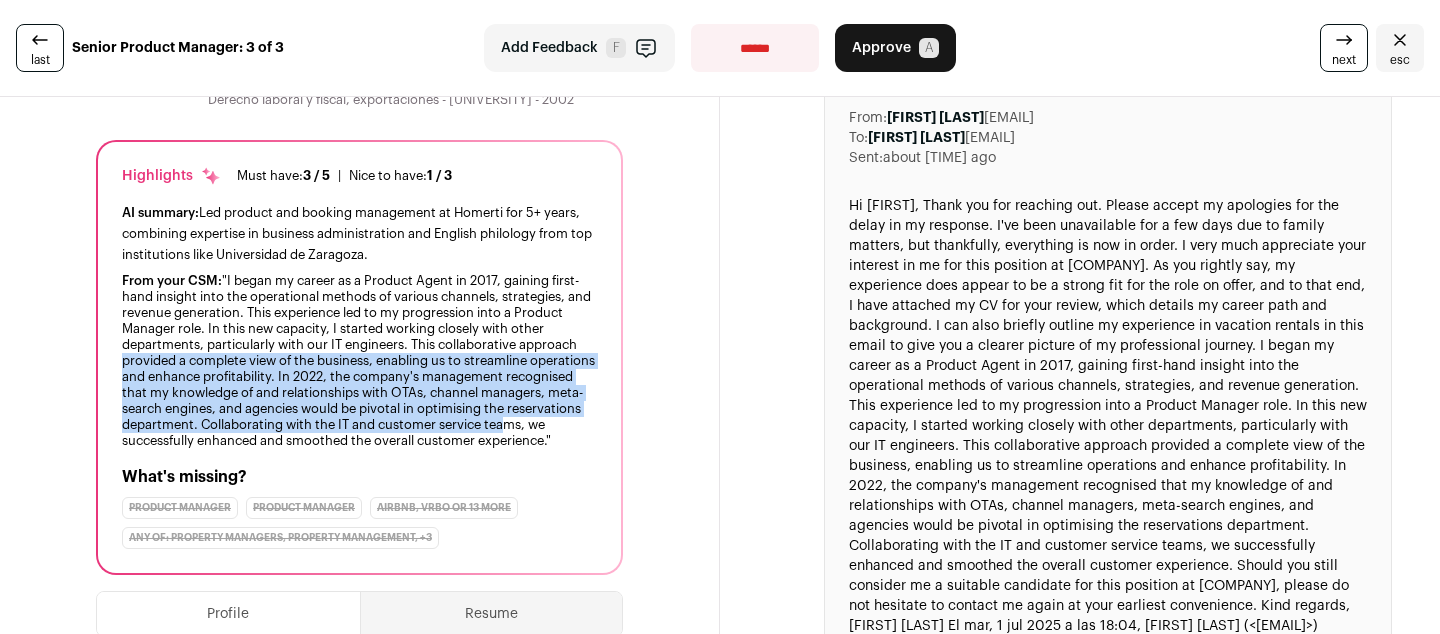 drag, startPoint x: 171, startPoint y: 378, endPoint x: 325, endPoint y: 453, distance: 171.29214 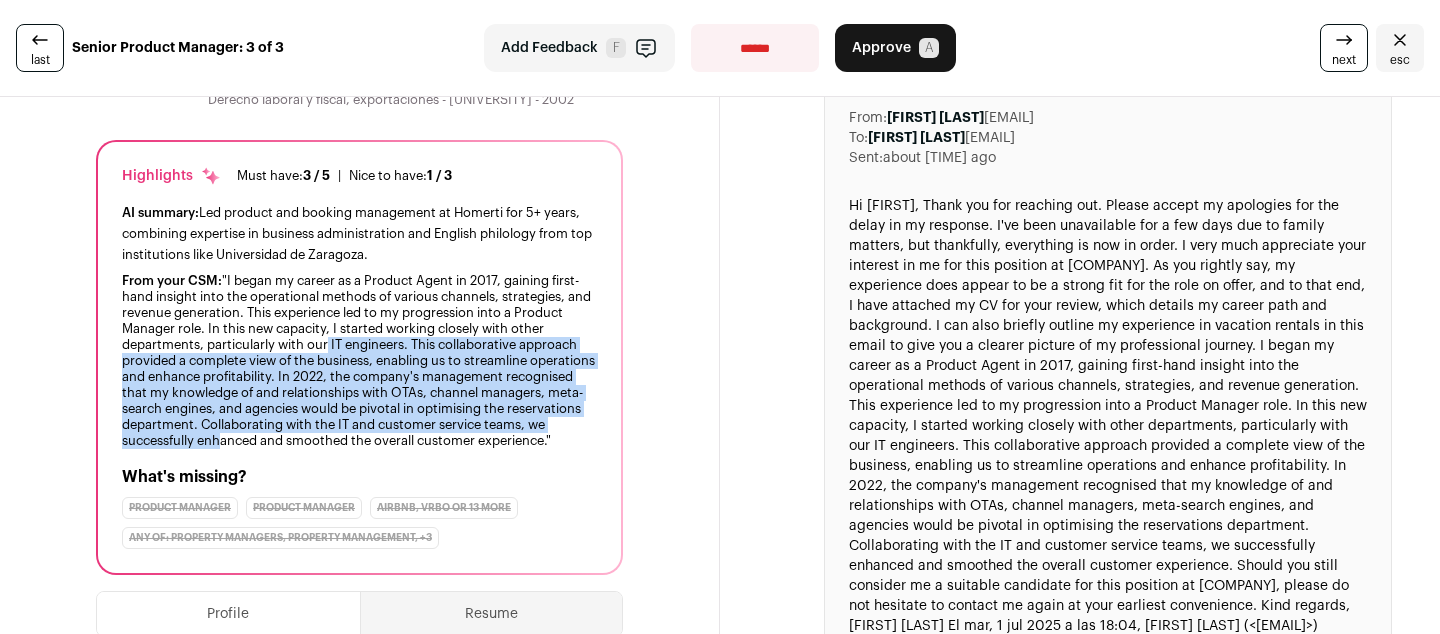 drag, startPoint x: 383, startPoint y: 441, endPoint x: 359, endPoint y: 364, distance: 80.65358 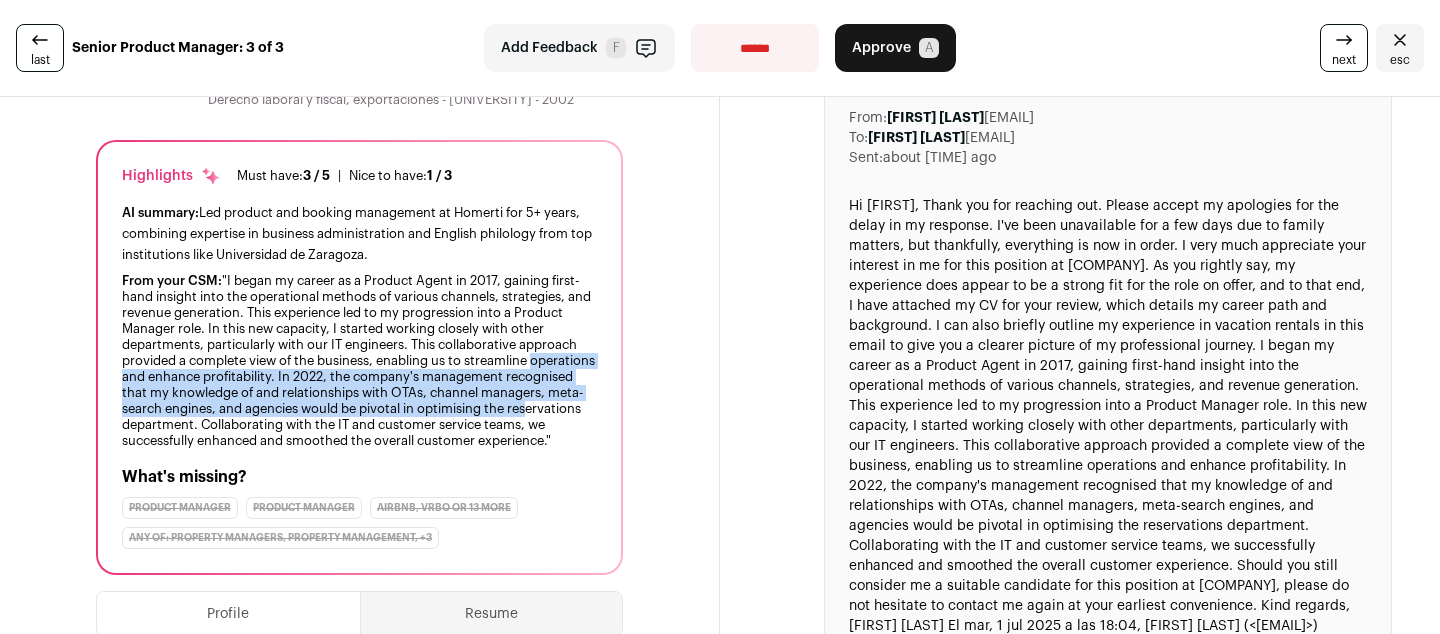 drag, startPoint x: 184, startPoint y: 398, endPoint x: 227, endPoint y: 439, distance: 59.413803 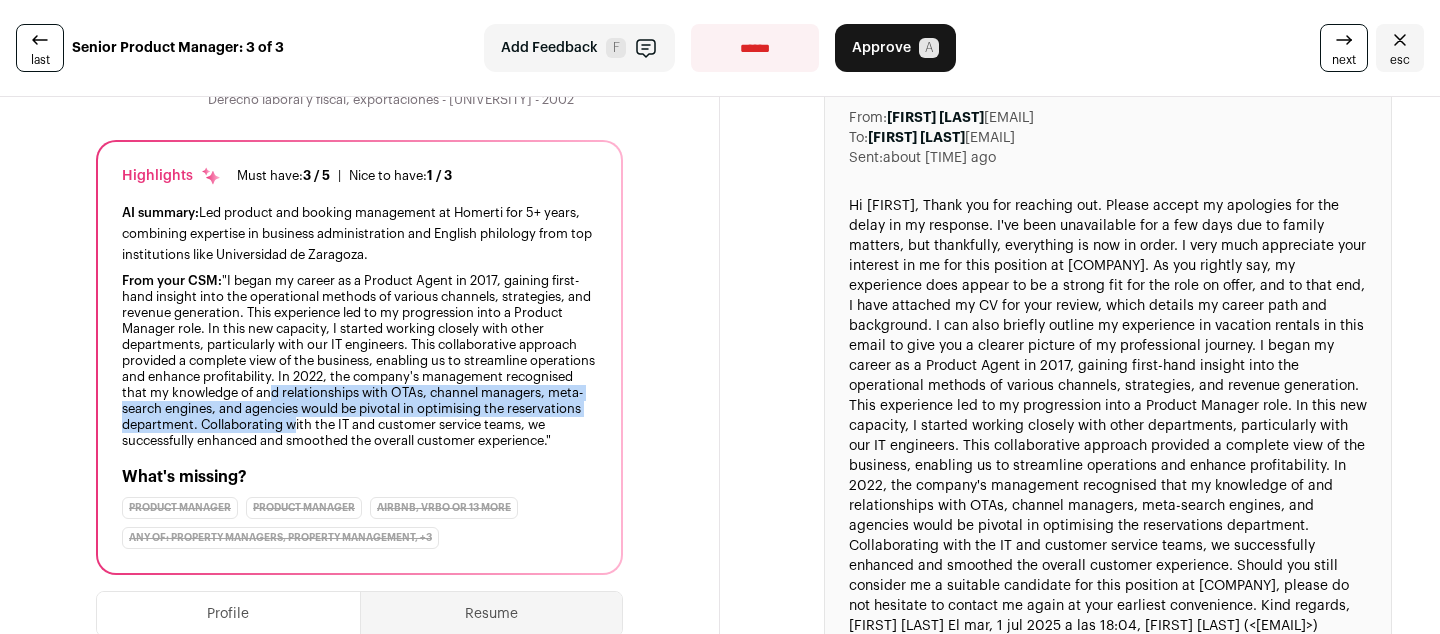 drag, startPoint x: 458, startPoint y: 445, endPoint x: 420, endPoint y: 403, distance: 56.63921 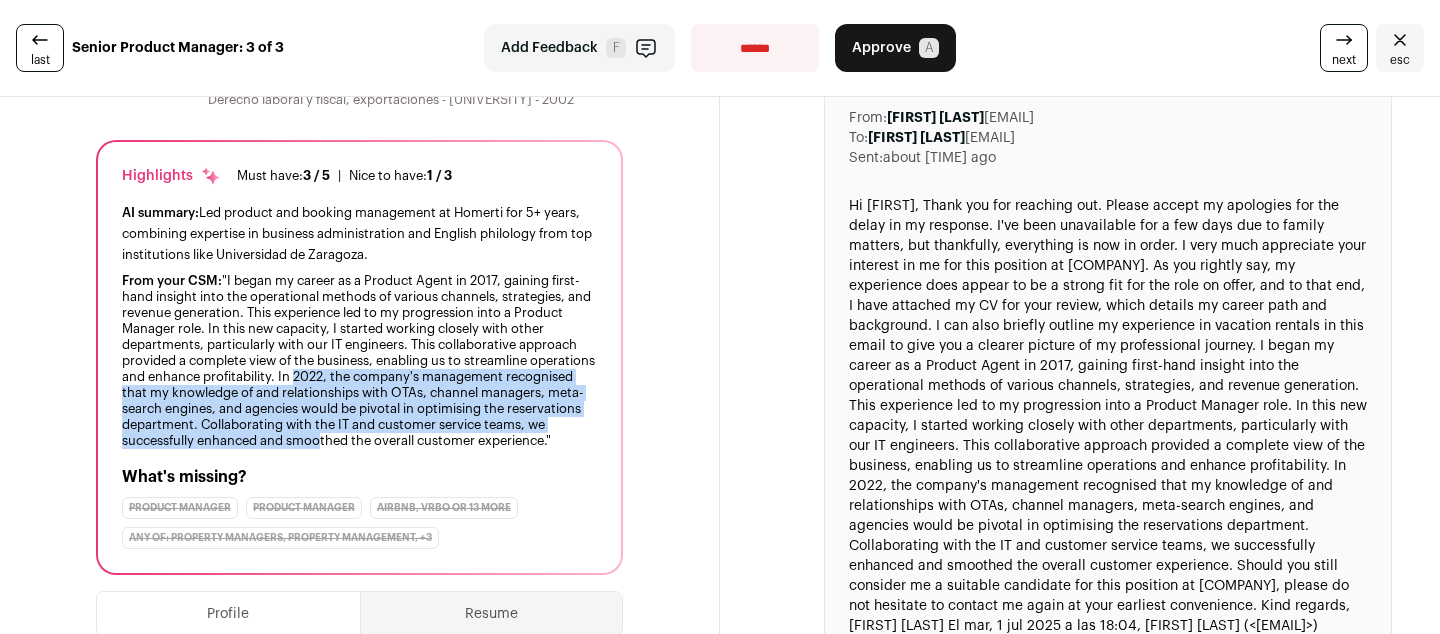 drag, startPoint x: 428, startPoint y: 396, endPoint x: 511, endPoint y: 468, distance: 109.877205 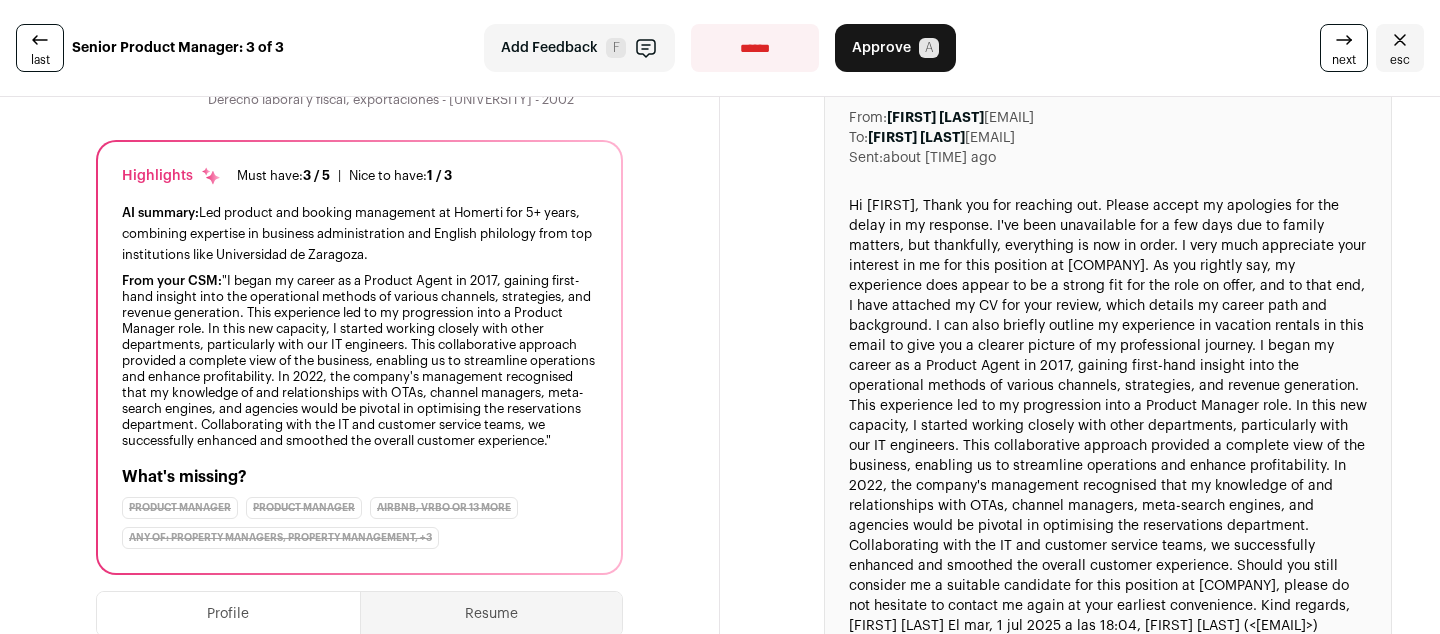 drag, startPoint x: 205, startPoint y: 415, endPoint x: 247, endPoint y: 463, distance: 63.780876 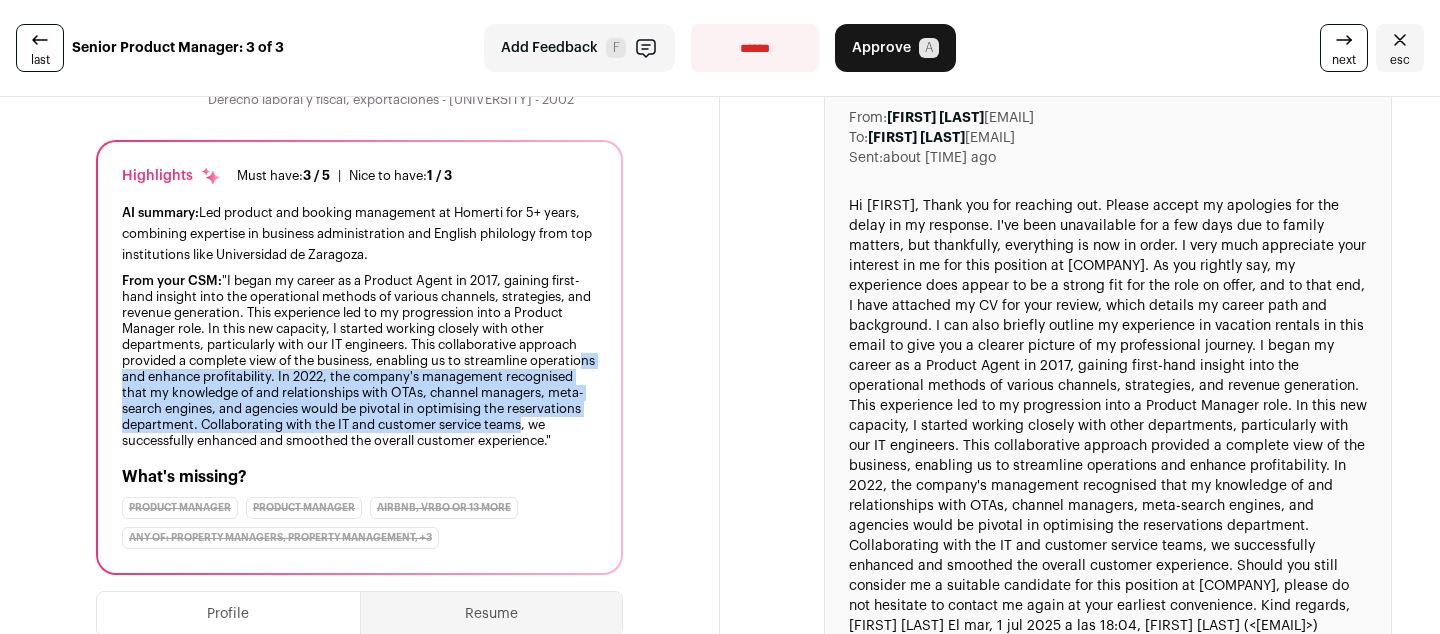 drag, startPoint x: 255, startPoint y: 462, endPoint x: 236, endPoint y: 399, distance: 65.802734 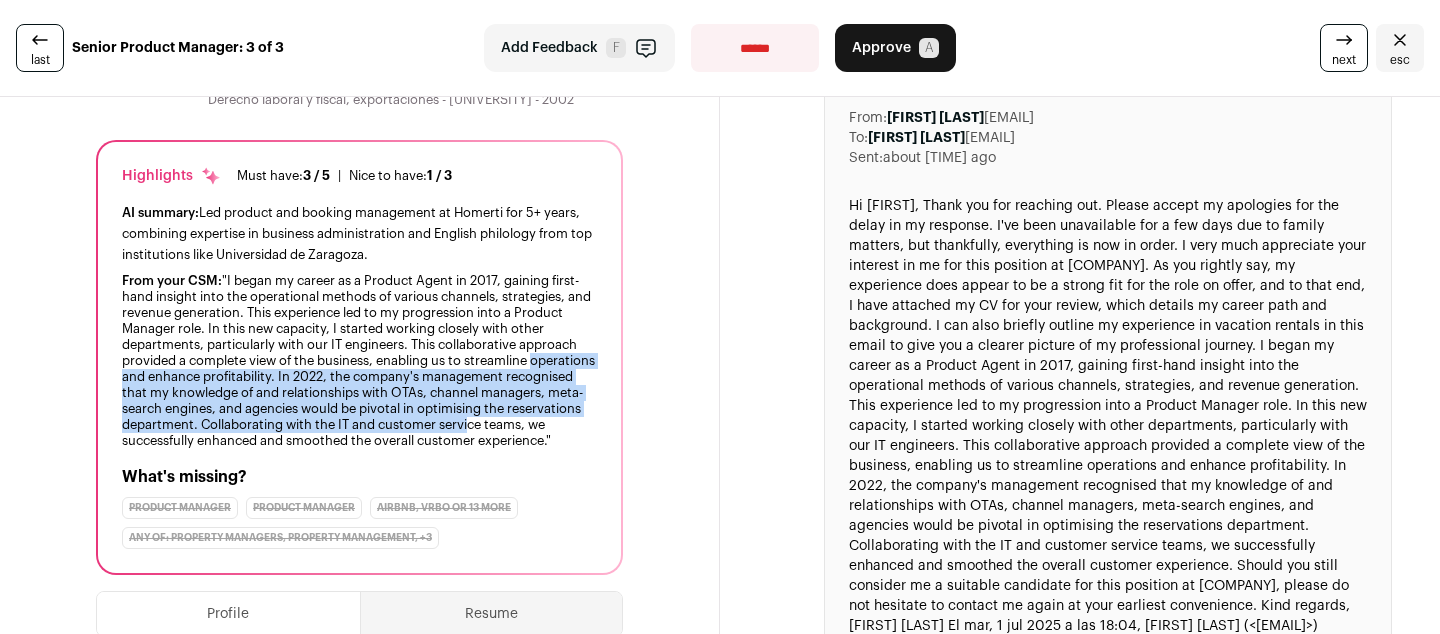 drag, startPoint x: 185, startPoint y: 395, endPoint x: 216, endPoint y: 455, distance: 67.53518 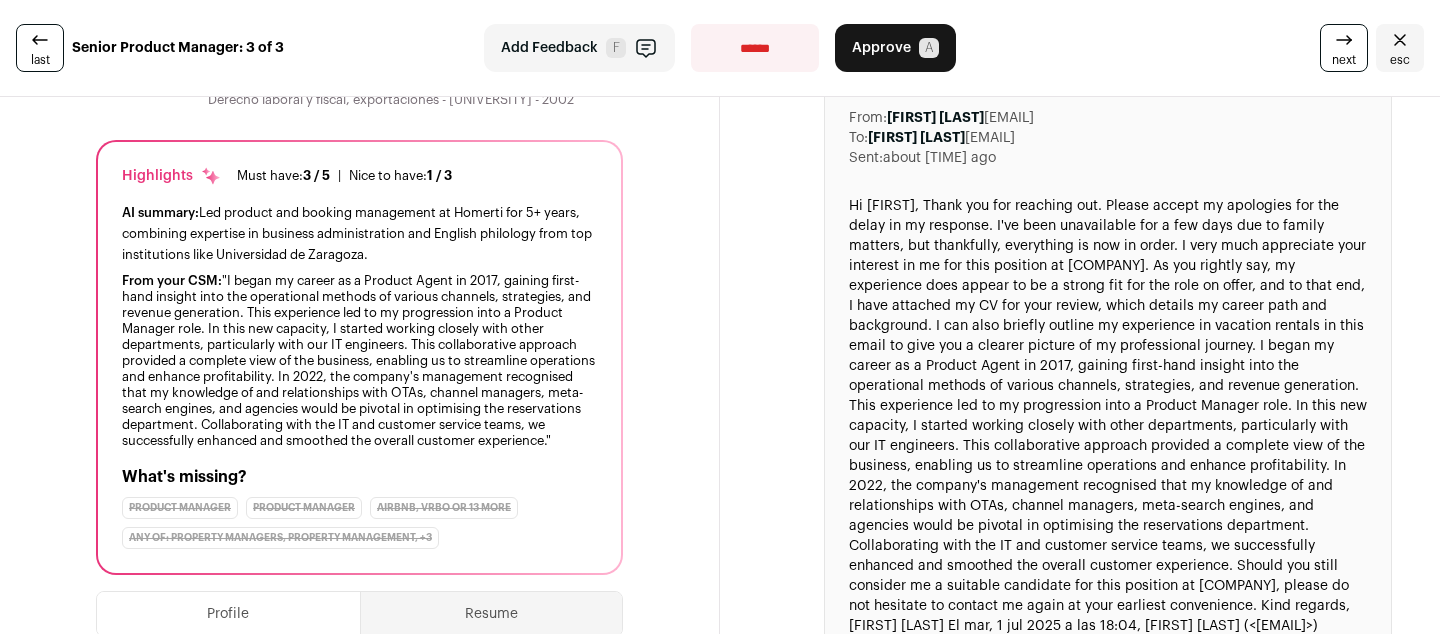 click on "From your CSM:  "I began my career as a Product Agent in 2017, gaining first-hand insight into the operational methods of various channels, strategies, and revenue generation. This experience led to my progression into a Product Manager role. In this new capacity, I started working closely with other departments, particularly with our IT engineers. This collaborative approach provided a complete view of the business, enabling us to streamline operations and enhance profitability. In 2022, the company's management recognised that my knowledge of and relationships with OTAs, channel managers, meta-search engines, and agencies would be pivotal in optimising the reservations department. Collaborating with the IT and customer service teams, we successfully enhanced and smoothed the overall customer experience."" at bounding box center [359, 233] 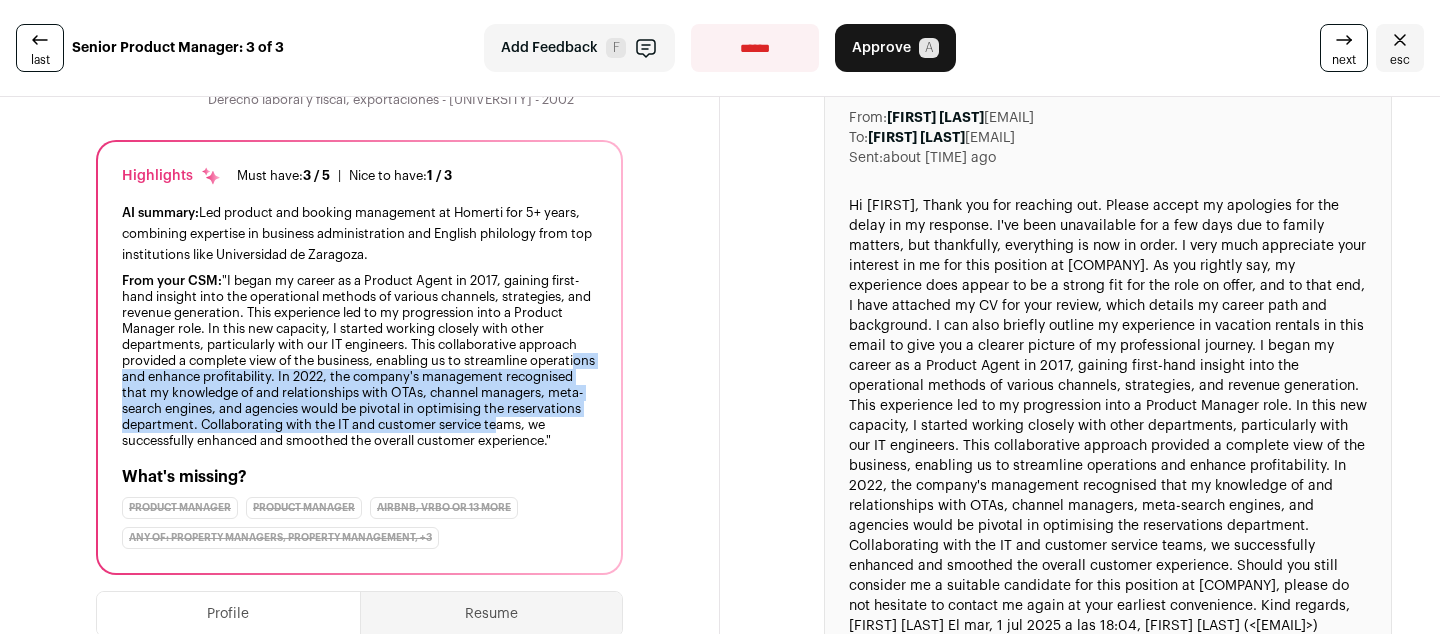 drag, startPoint x: 237, startPoint y: 453, endPoint x: 229, endPoint y: 400, distance: 53.600372 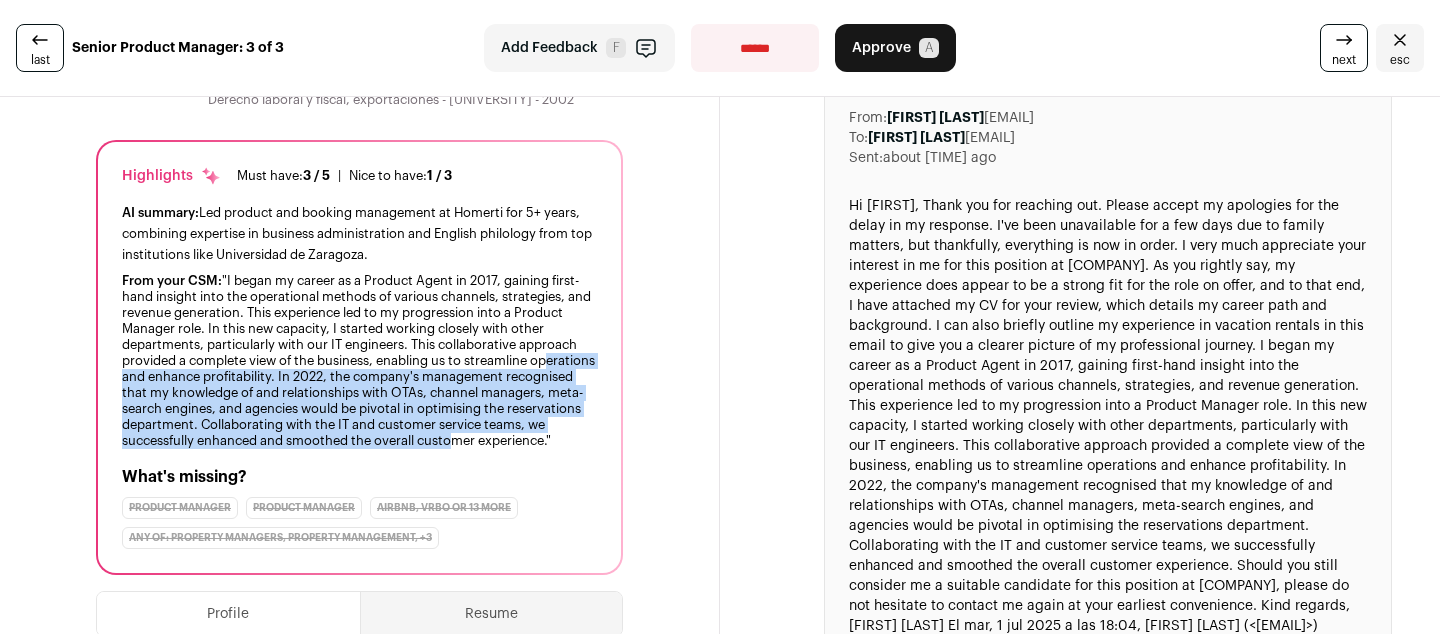 drag, startPoint x: 193, startPoint y: 394, endPoint x: 190, endPoint y: 467, distance: 73.061615 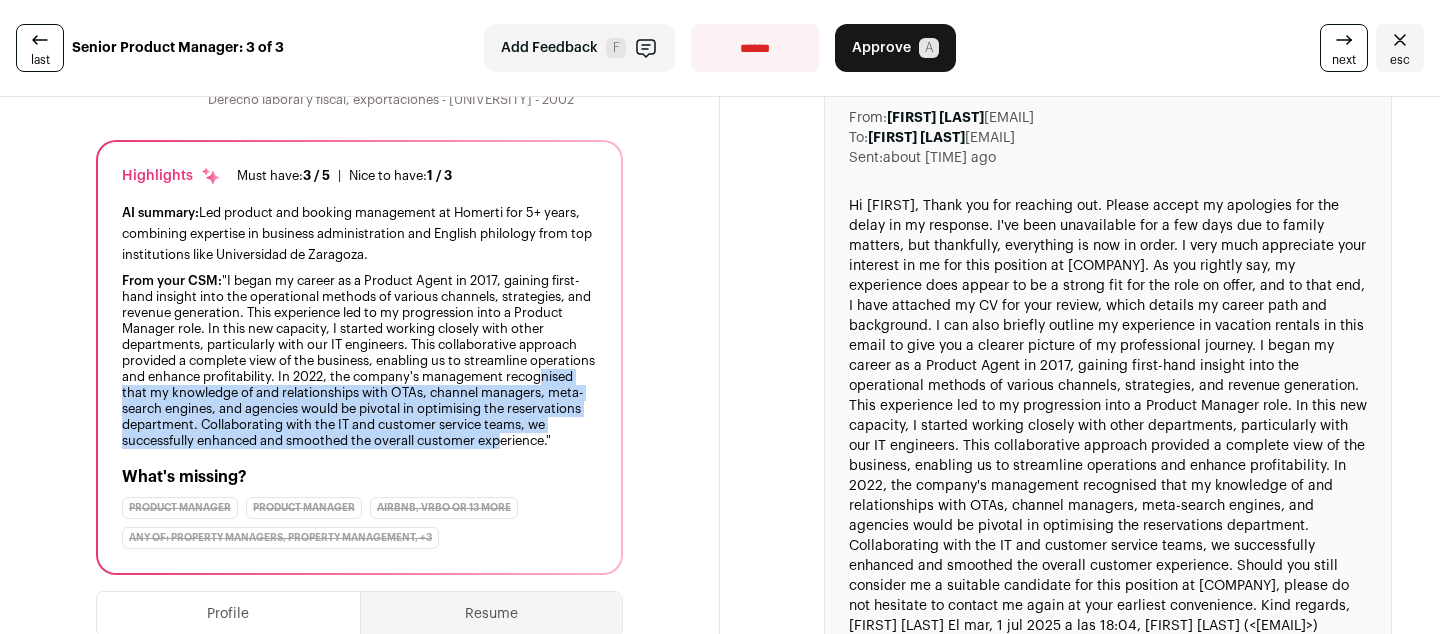drag, startPoint x: 240, startPoint y: 467, endPoint x: 232, endPoint y: 409, distance: 58.549126 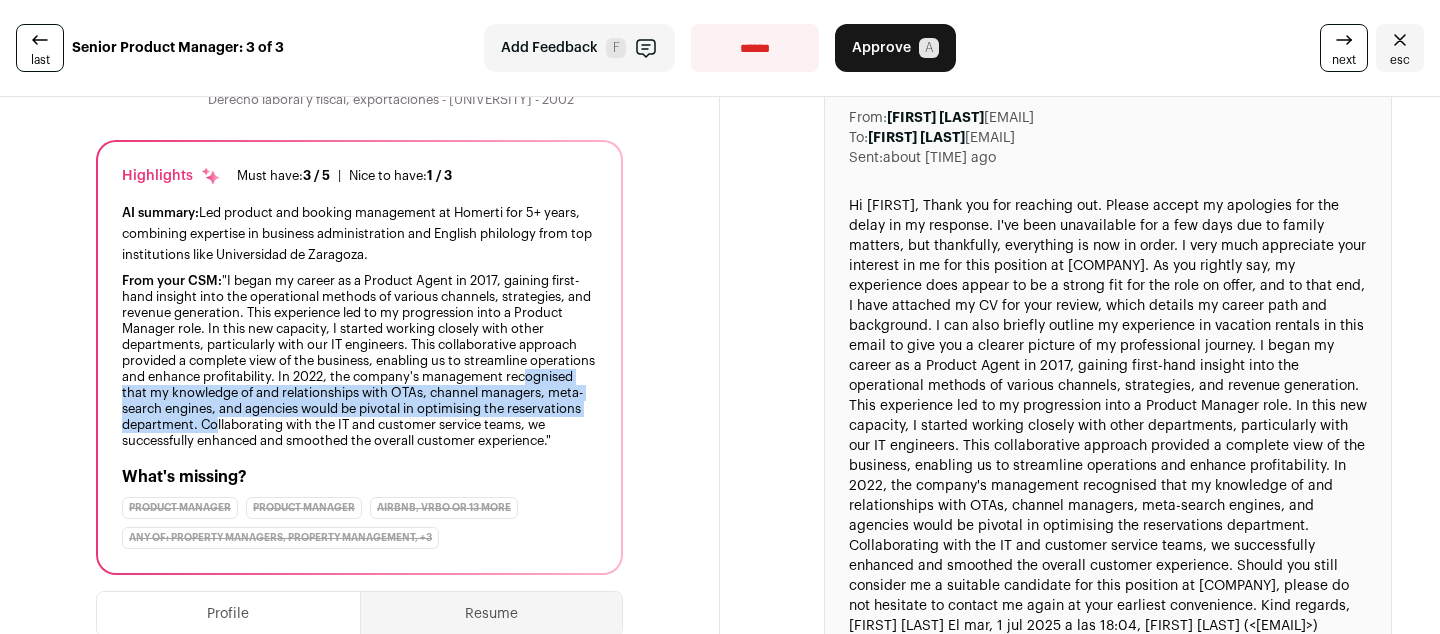 drag, startPoint x: 220, startPoint y: 406, endPoint x: 472, endPoint y: 444, distance: 254.84897 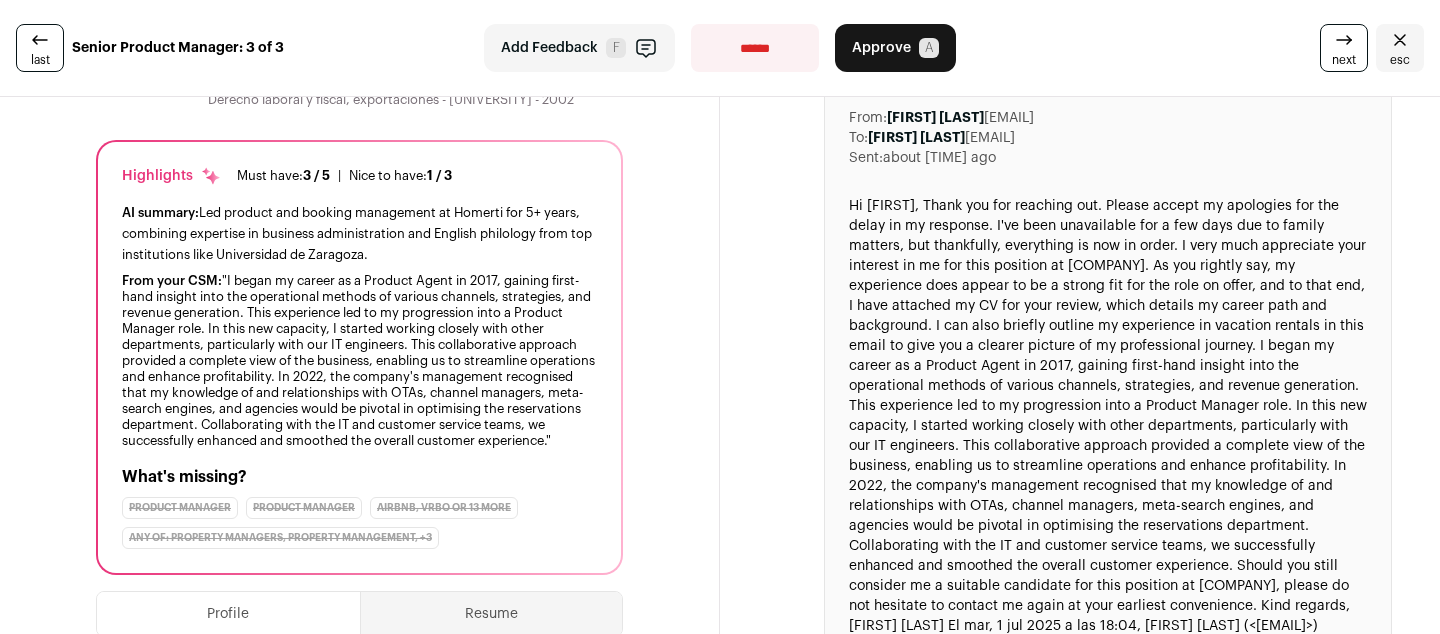 click on "From your CSM:  "I began my career as a Product Agent in 2017, gaining first-hand insight into the operational methods of various channels, strategies, and revenue generation. This experience led to my progression into a Product Manager role. In this new capacity, I started working closely with other departments, particularly with our IT engineers. This collaborative approach provided a complete view of the business, enabling us to streamline operations and enhance profitability. In 2022, the company's management recognised that my knowledge of and relationships with OTAs, channel managers, meta-search engines, and agencies would be pivotal in optimising the reservations department. Collaborating with the IT and customer service teams, we successfully enhanced and smoothed the overall customer experience."" at bounding box center (359, 233) 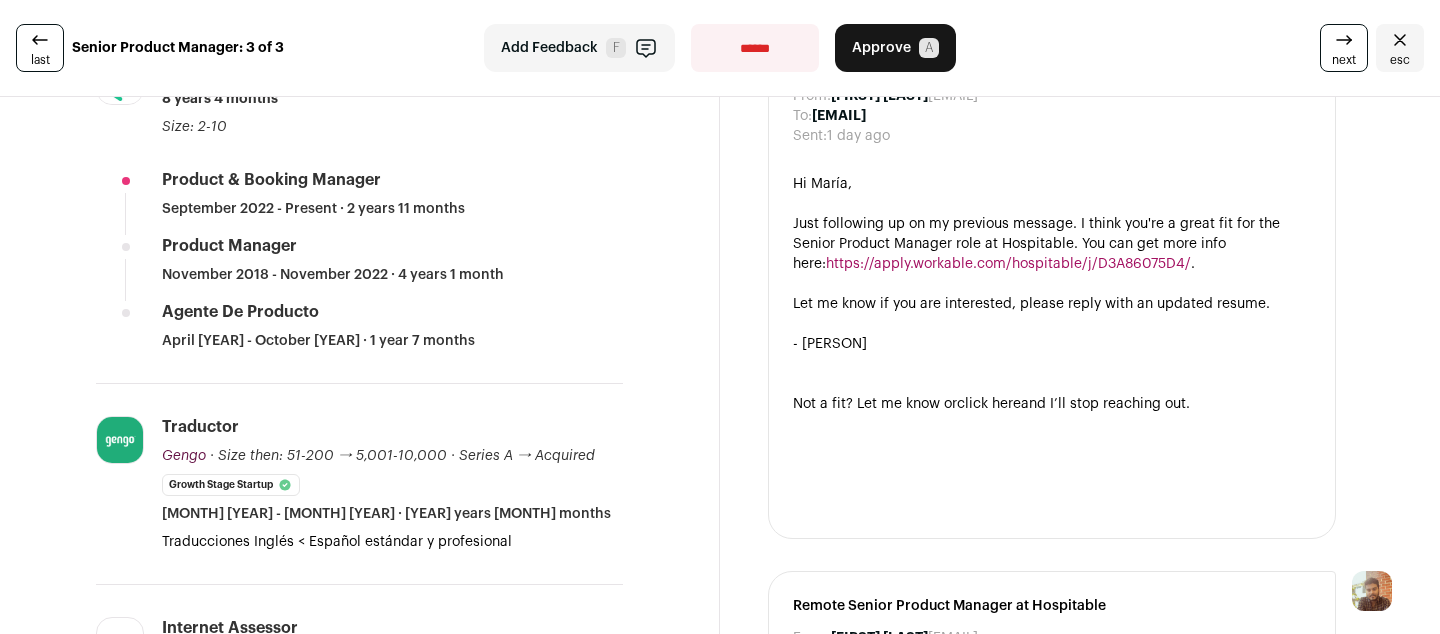 scroll, scrollTop: 1213, scrollLeft: 0, axis: vertical 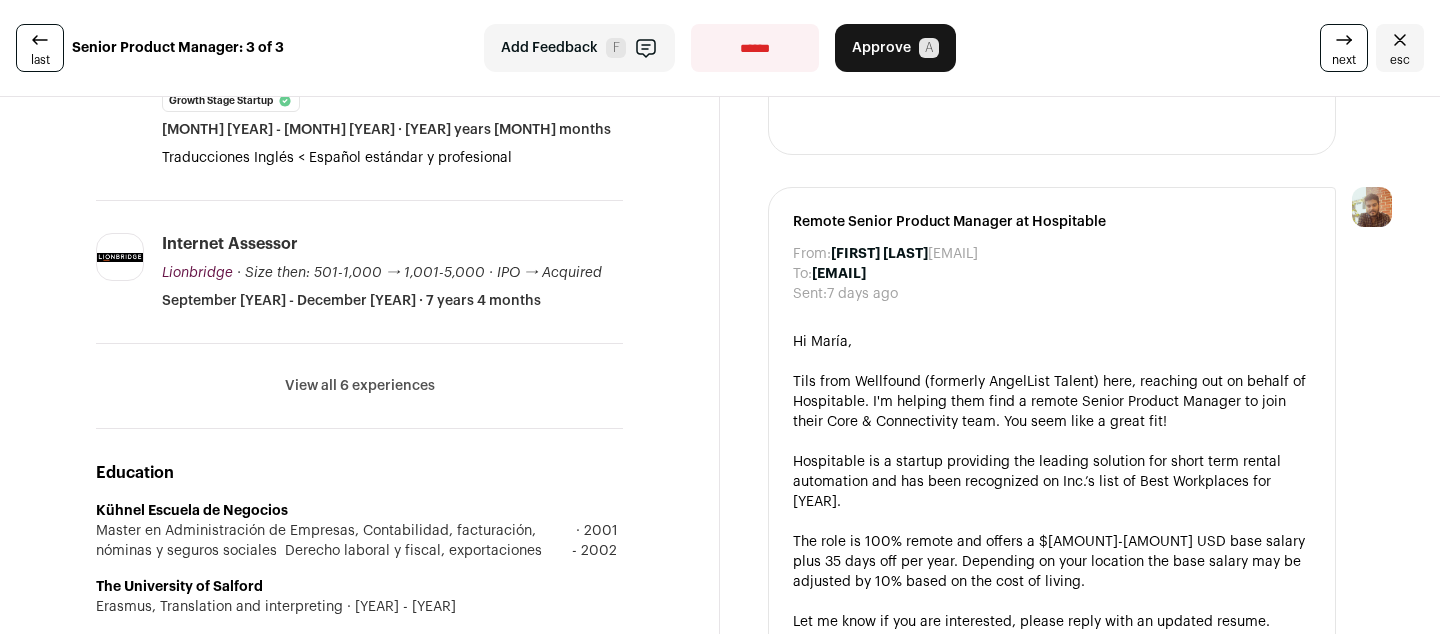 click on "View all 6 experiences
View less" at bounding box center (359, 386) 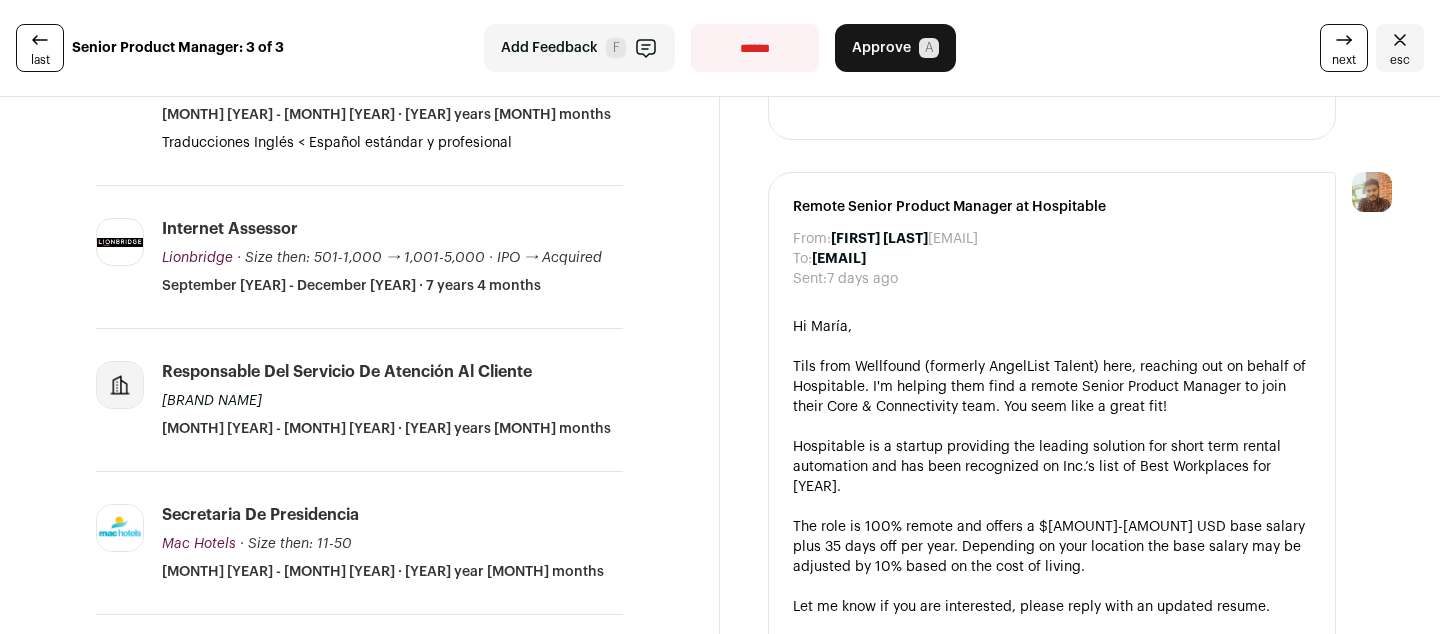 scroll, scrollTop: 5, scrollLeft: 0, axis: vertical 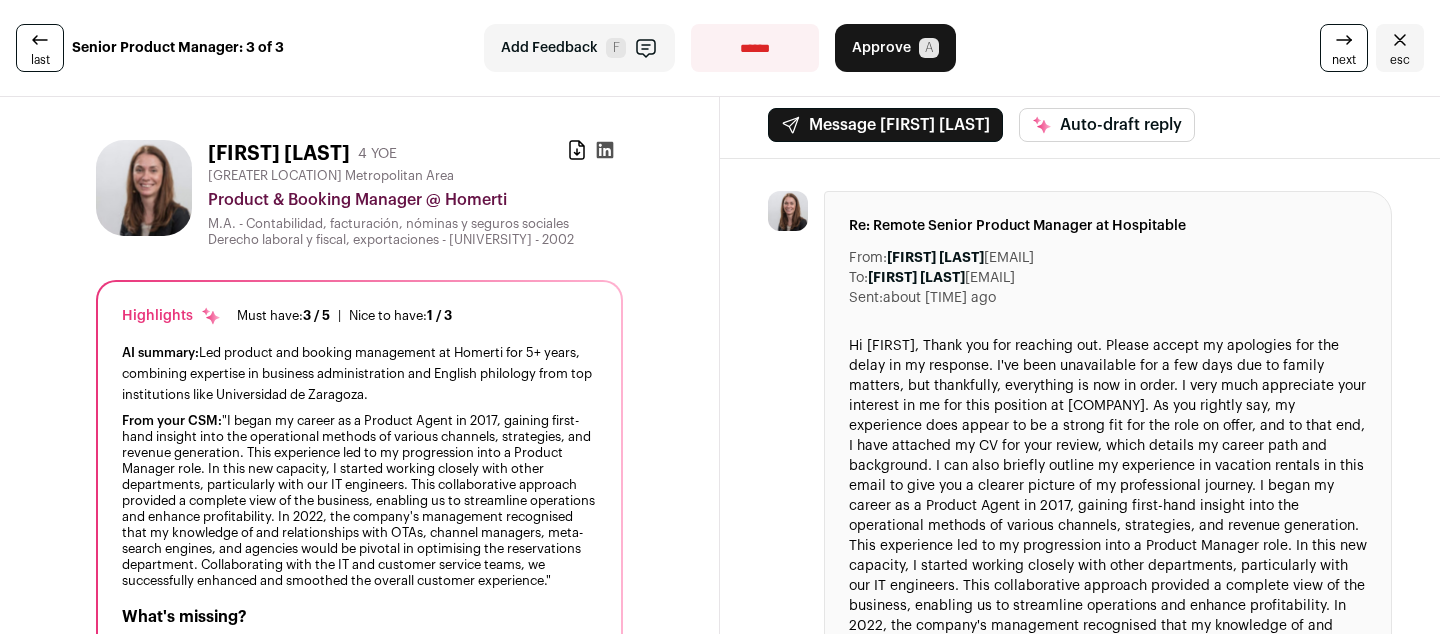 click on "**********" at bounding box center (755, 48) 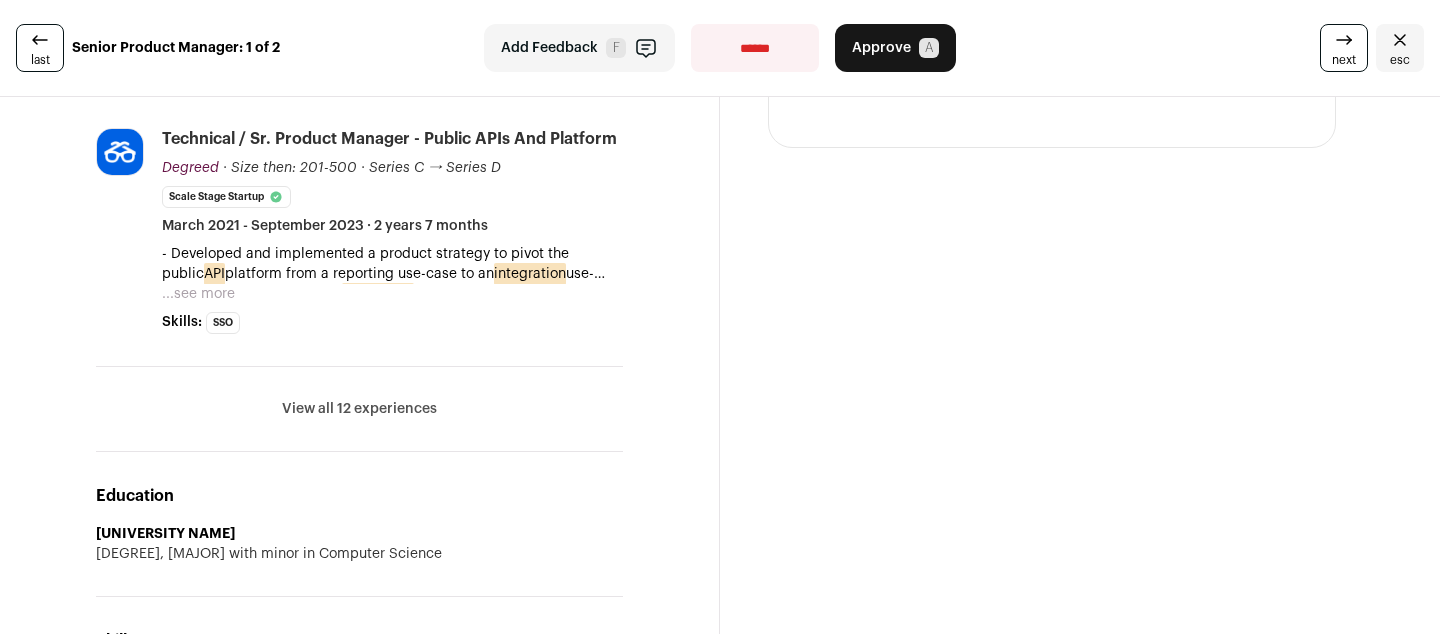 scroll, scrollTop: 42, scrollLeft: 0, axis: vertical 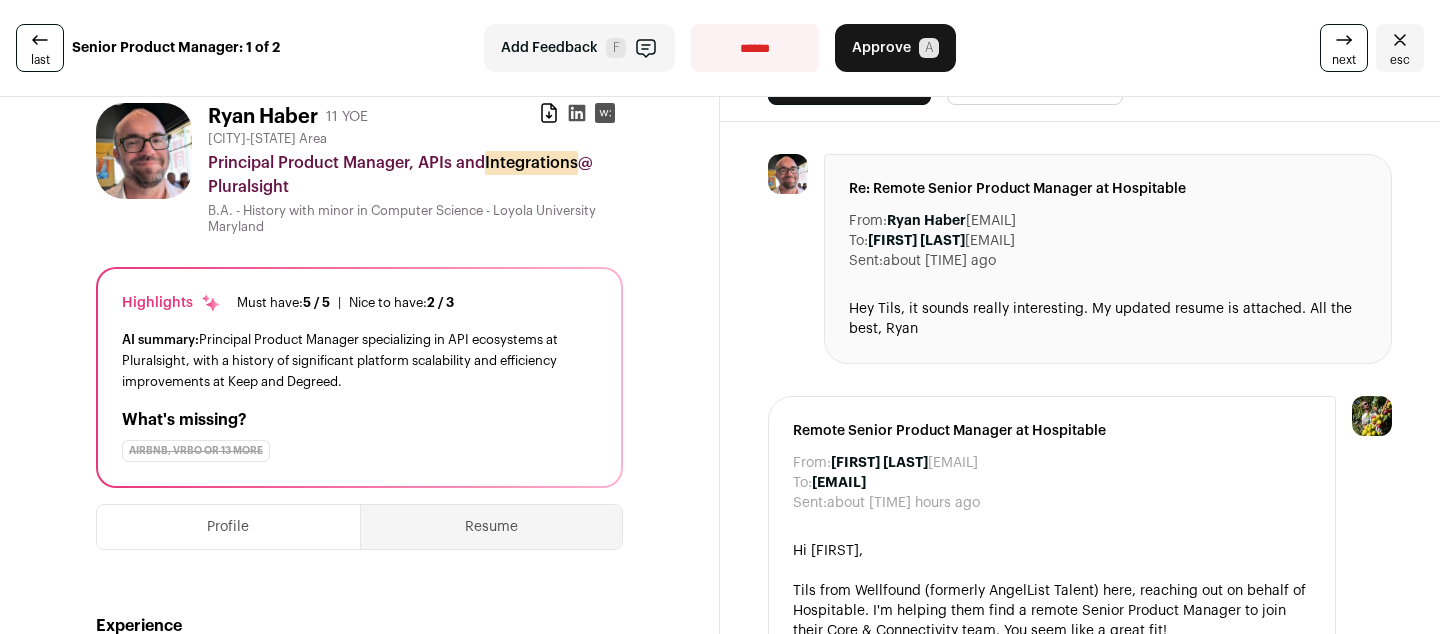 click at bounding box center [1344, 40] 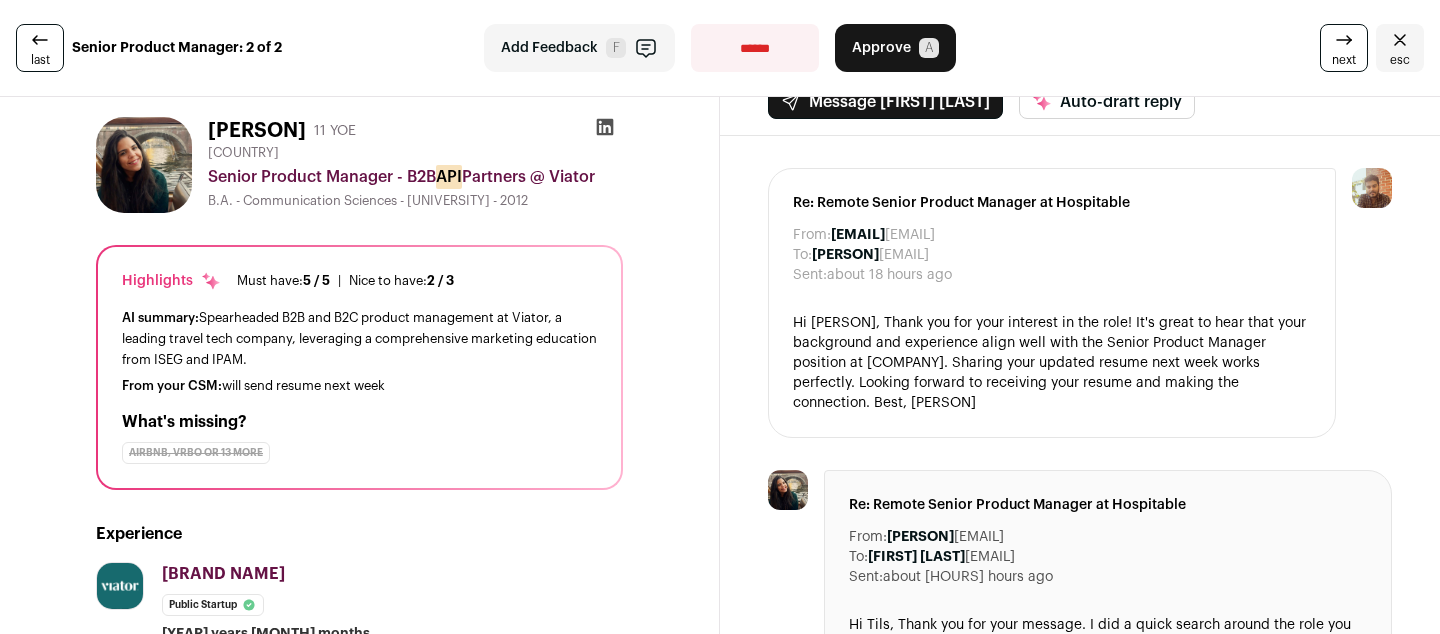scroll, scrollTop: 0, scrollLeft: 0, axis: both 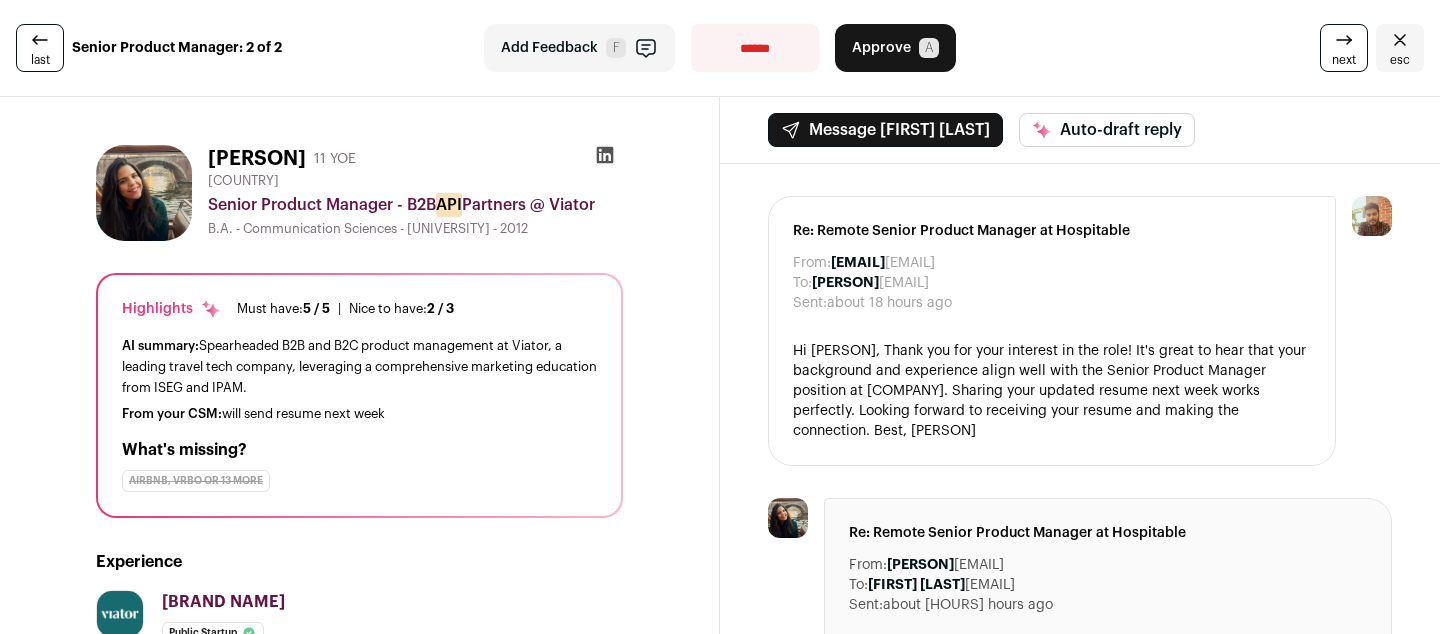 click at bounding box center [40, 40] 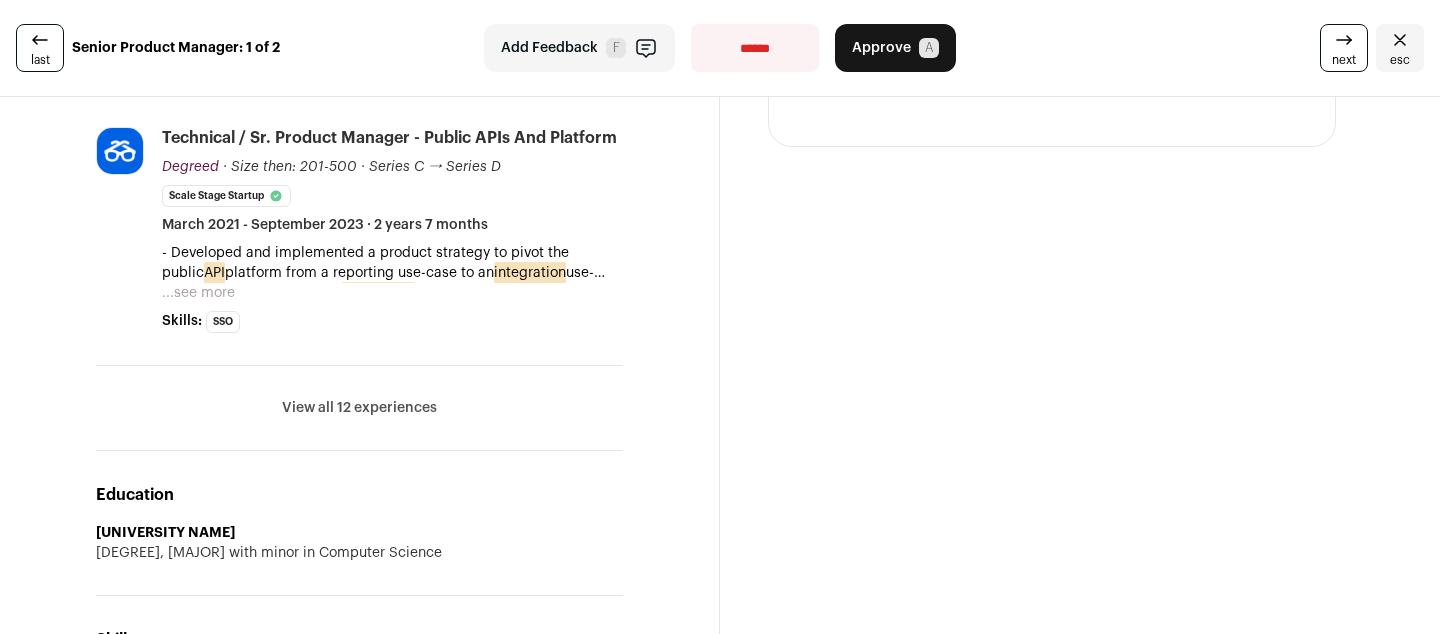 click on "View all 12 experiences" at bounding box center (359, 408) 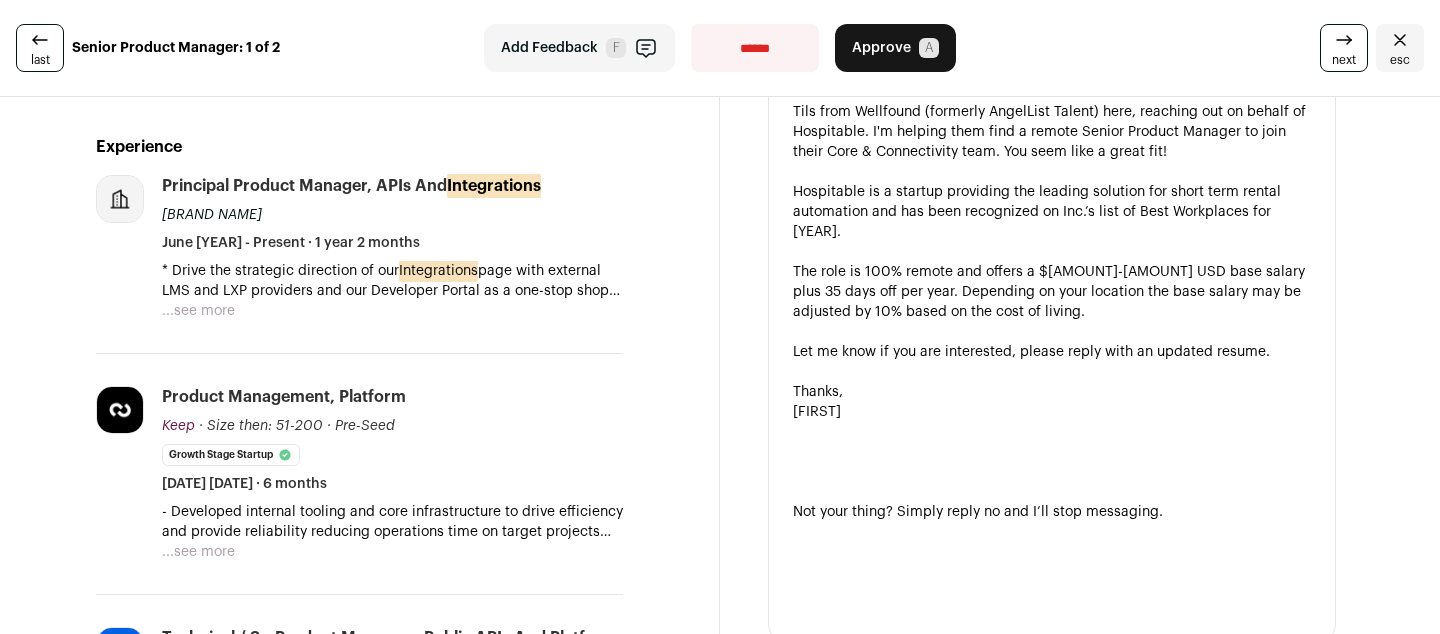scroll, scrollTop: 311, scrollLeft: 0, axis: vertical 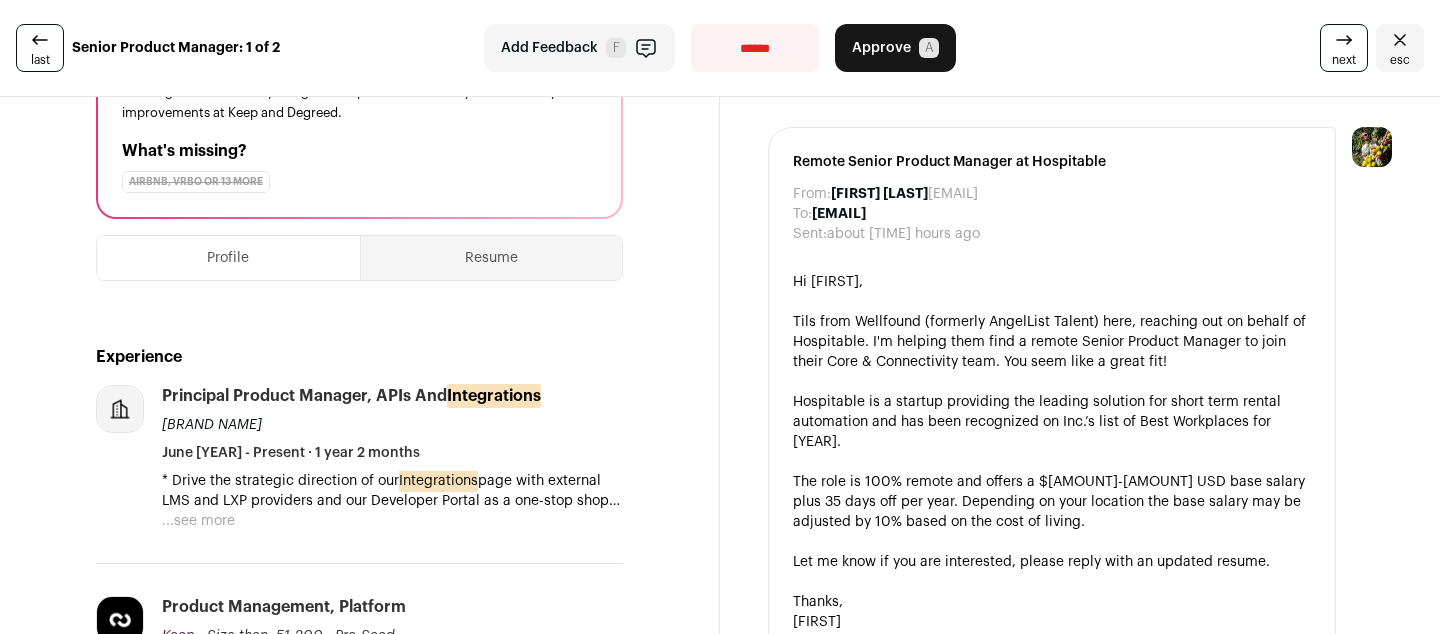 click on "...see more" at bounding box center (198, 521) 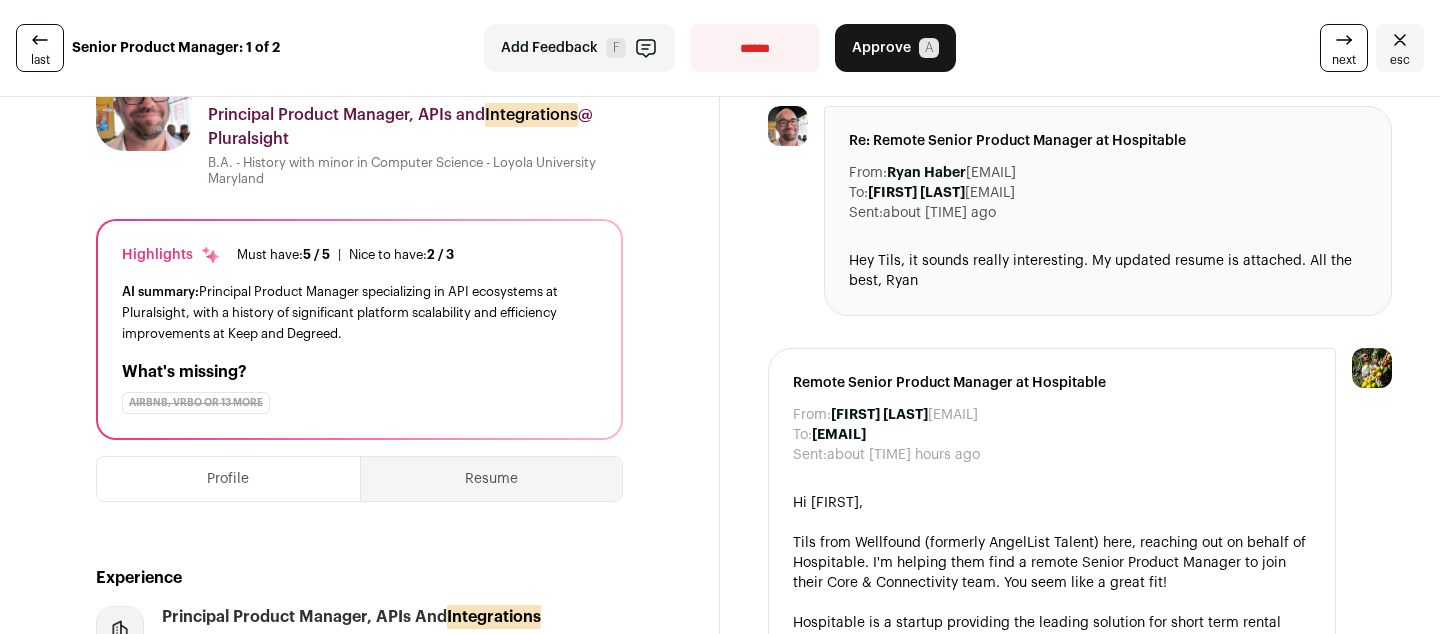 scroll, scrollTop: 0, scrollLeft: 0, axis: both 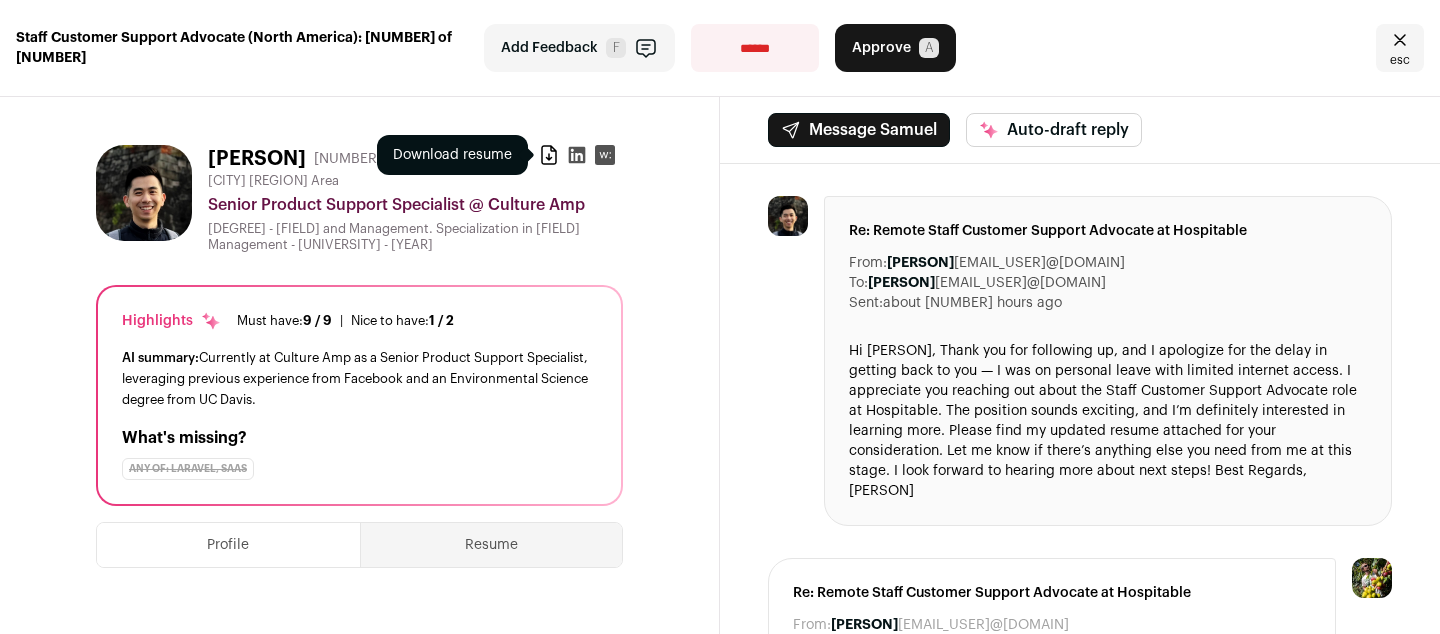click at bounding box center [549, 155] 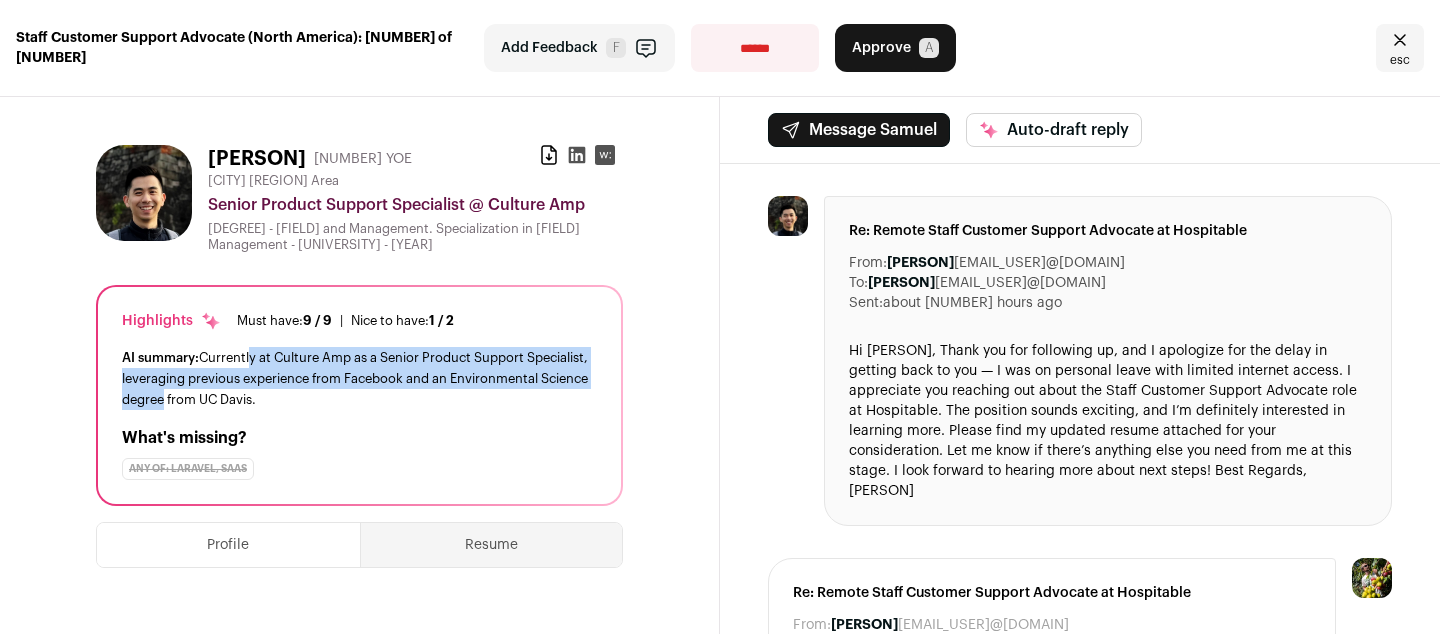 drag, startPoint x: 250, startPoint y: 370, endPoint x: 299, endPoint y: 412, distance: 64.53681 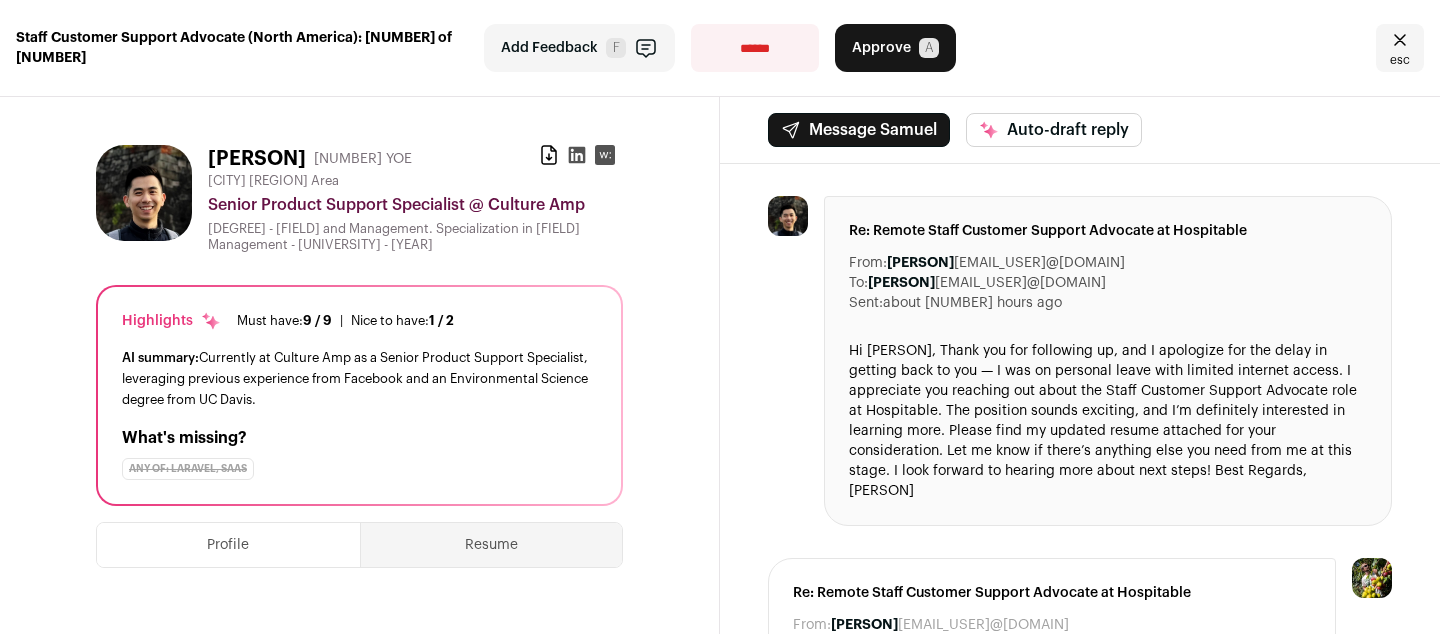 click on "AI summary: Currently at Culture Amp as a Senior Product Support Specialist, leveraging previous experience from Facebook and an Environmental Science degree from UC Davis." at bounding box center [359, 378] 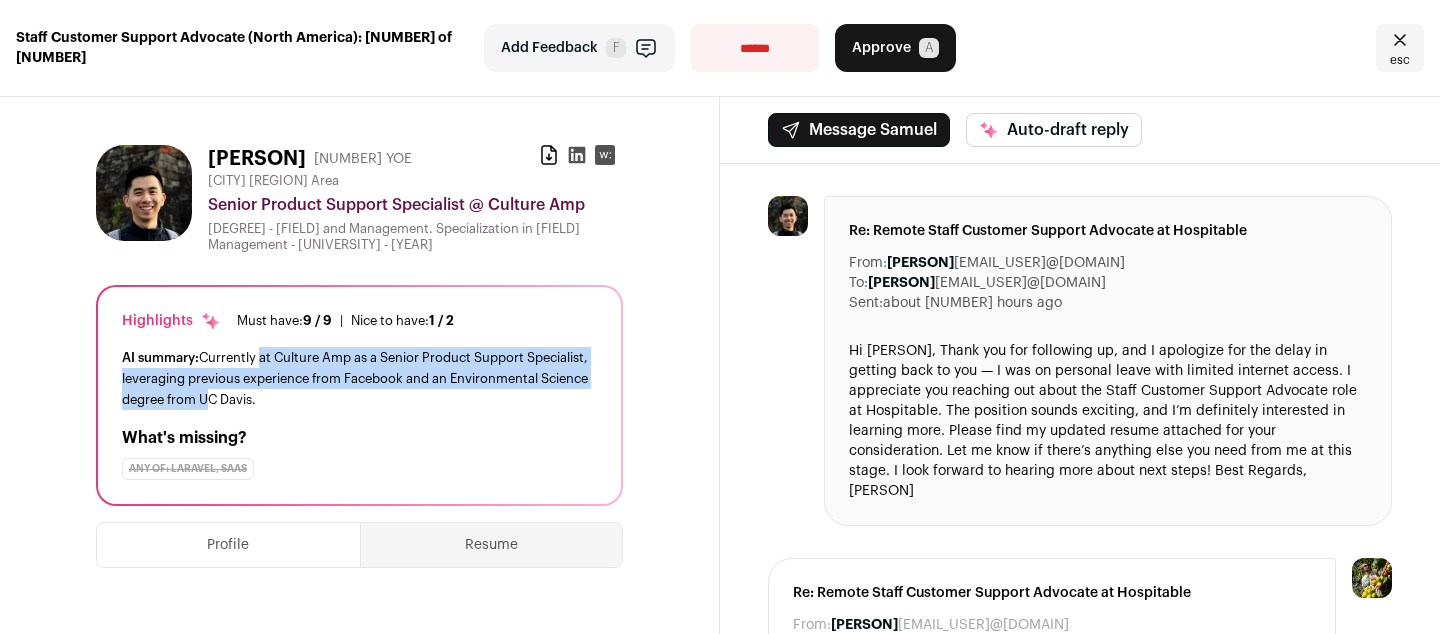 drag, startPoint x: 338, startPoint y: 407, endPoint x: 259, endPoint y: 375, distance: 85.23497 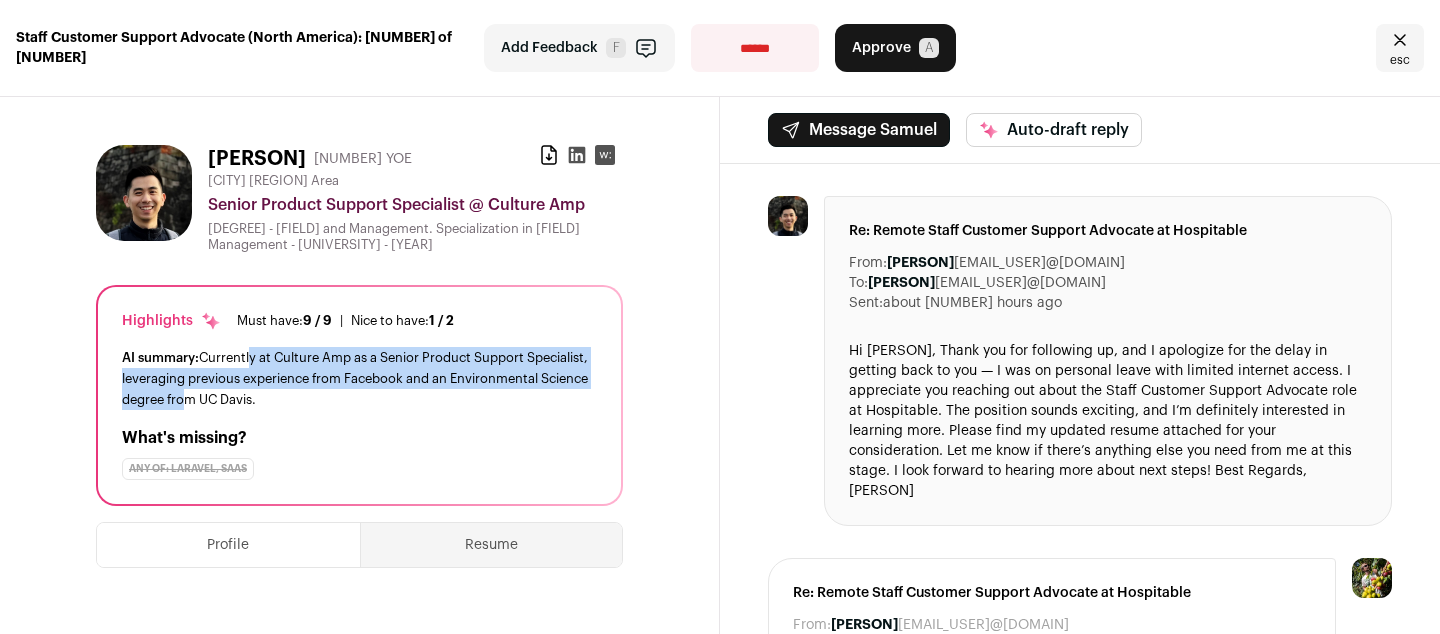 drag, startPoint x: 250, startPoint y: 376, endPoint x: 323, endPoint y: 413, distance: 81.84131 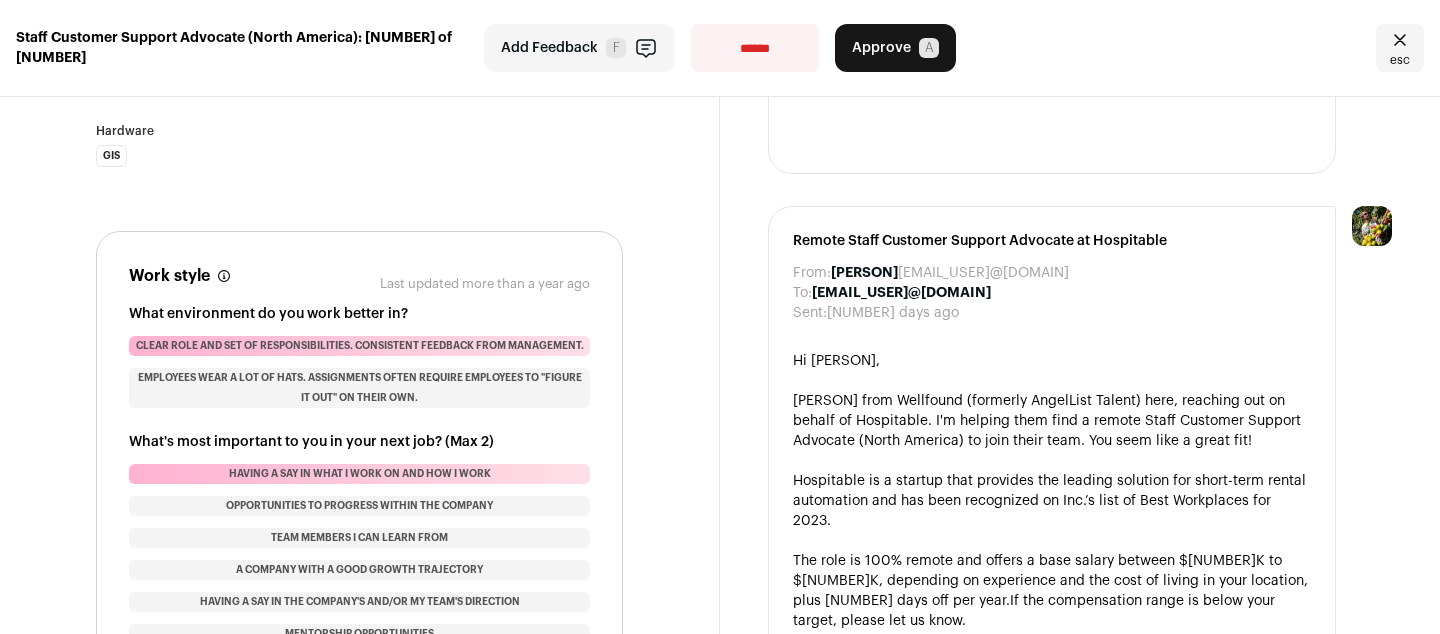 scroll, scrollTop: 1247, scrollLeft: 0, axis: vertical 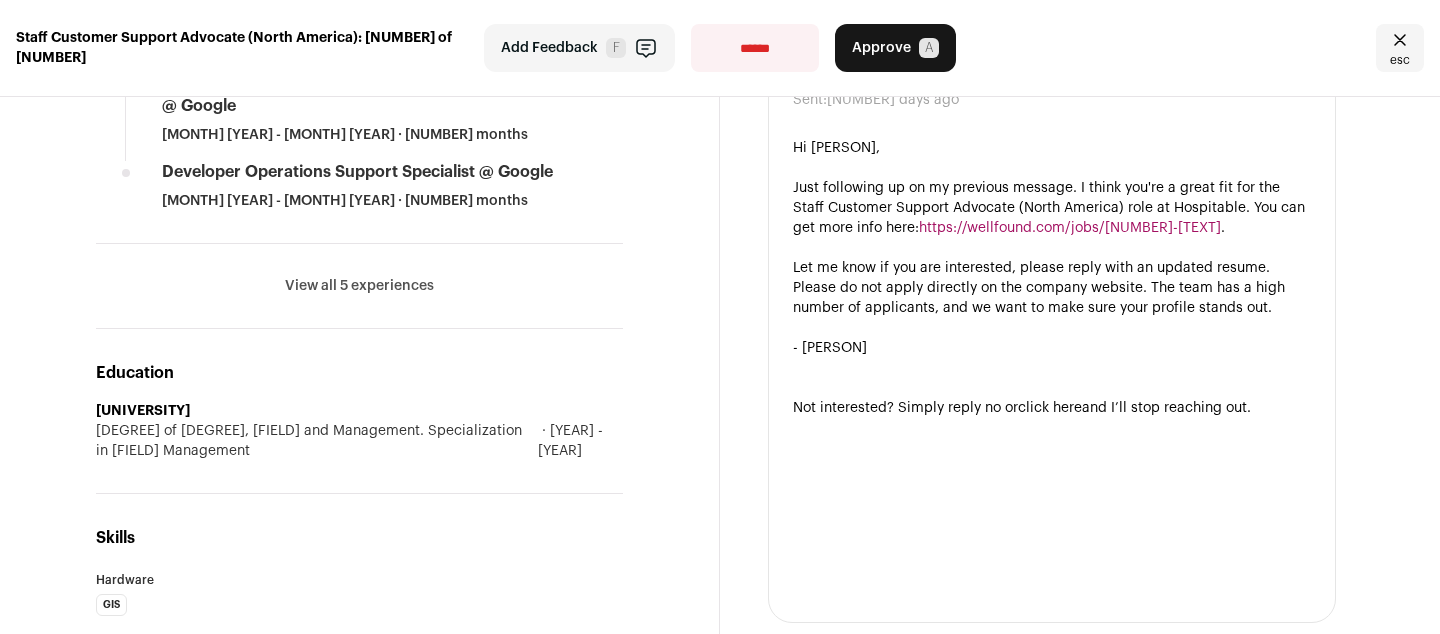 drag, startPoint x: 329, startPoint y: 267, endPoint x: 358, endPoint y: 272, distance: 29.427877 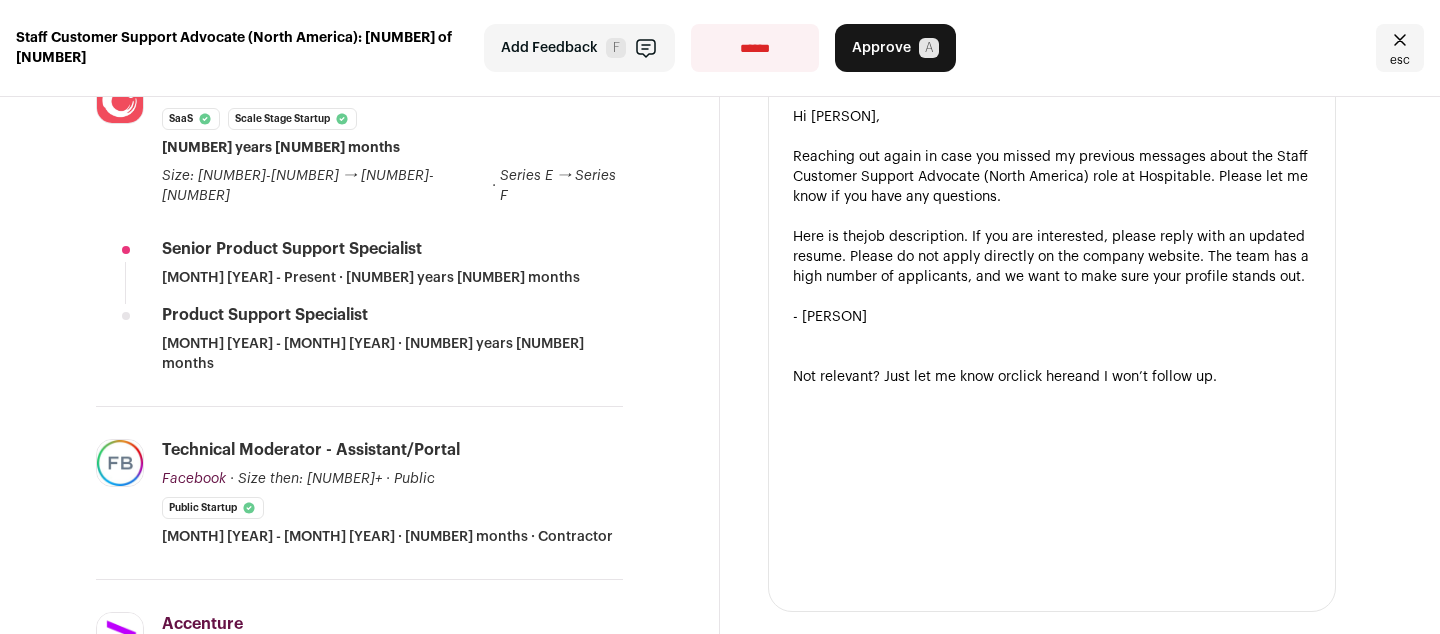 scroll, scrollTop: 0, scrollLeft: 0, axis: both 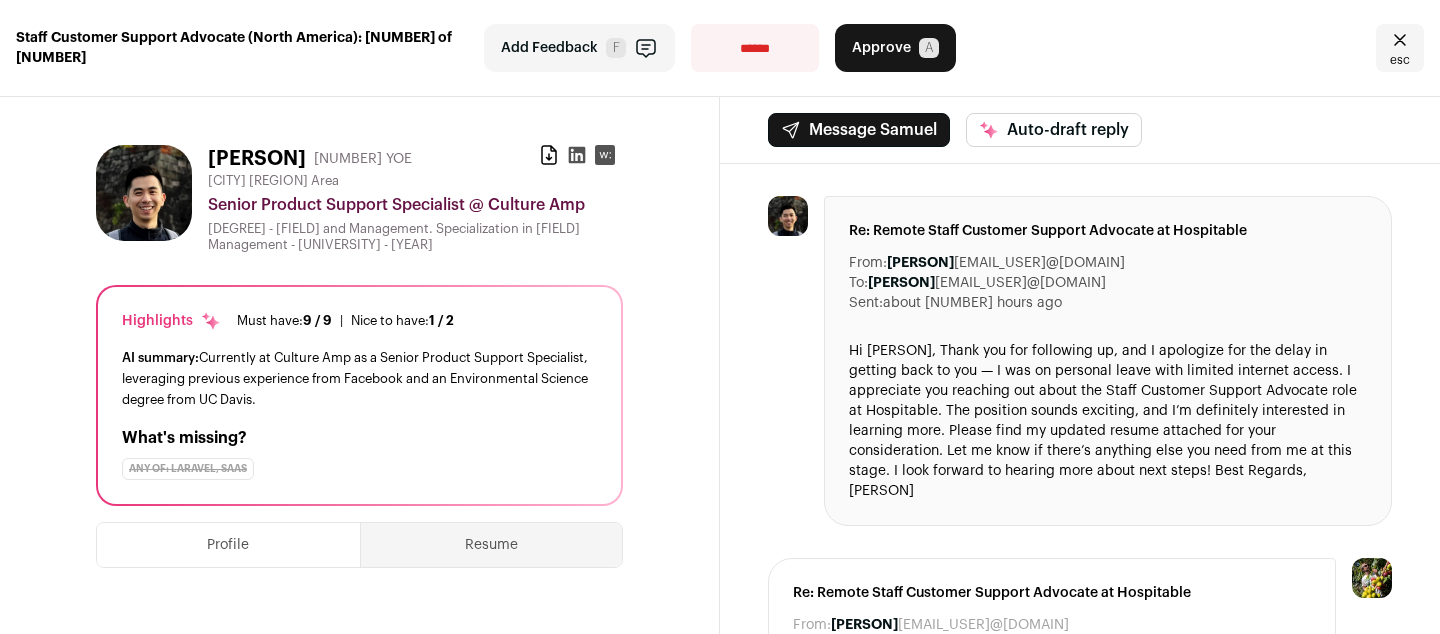 click on "Approve
A" at bounding box center [895, 48] 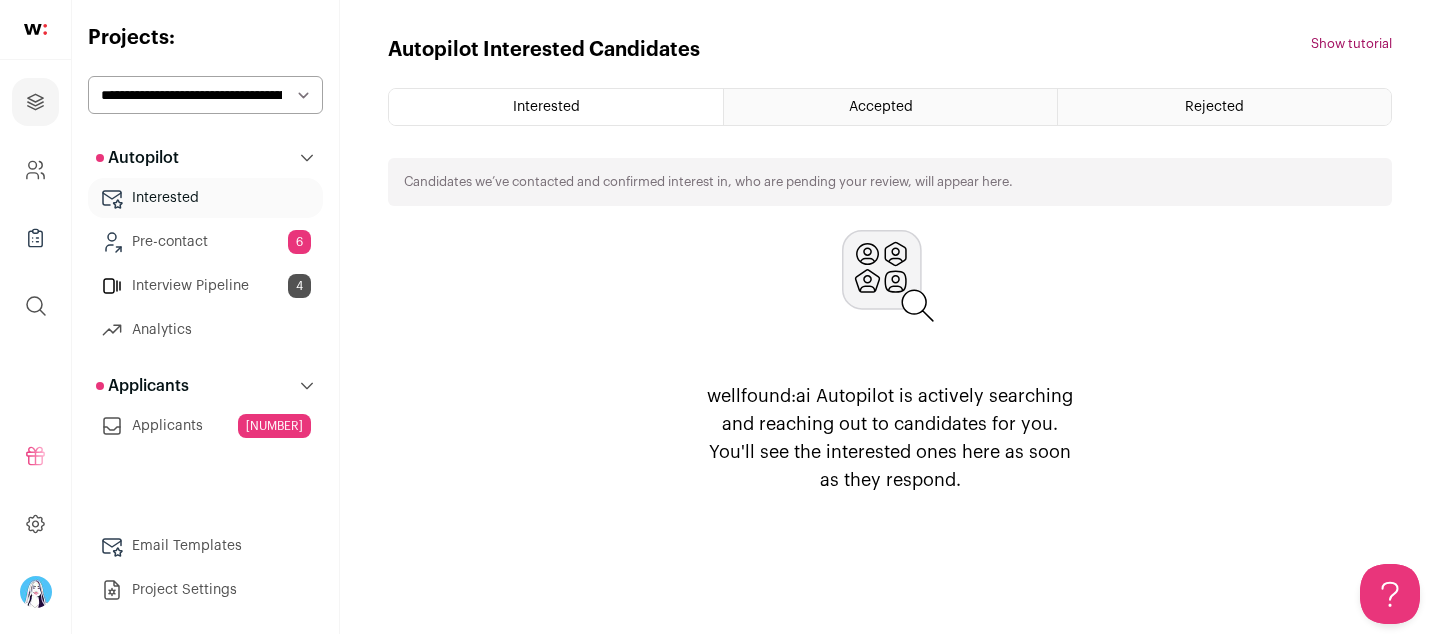 scroll, scrollTop: 0, scrollLeft: 0, axis: both 